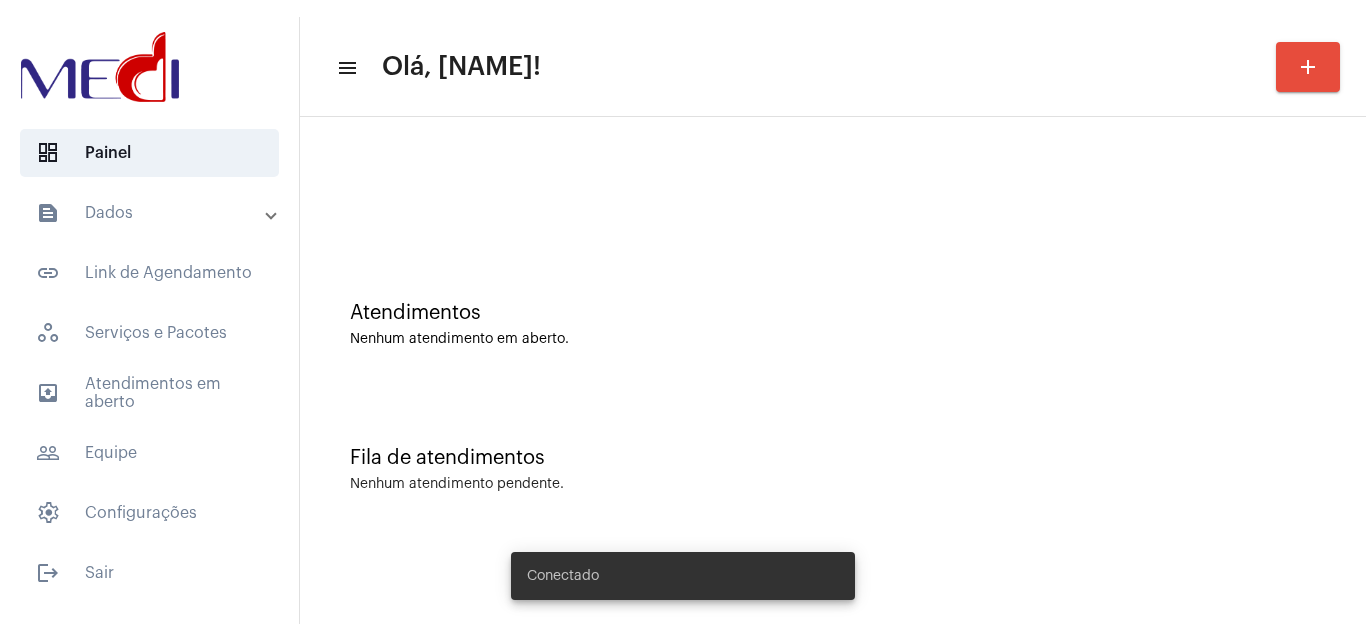 scroll, scrollTop: 0, scrollLeft: 0, axis: both 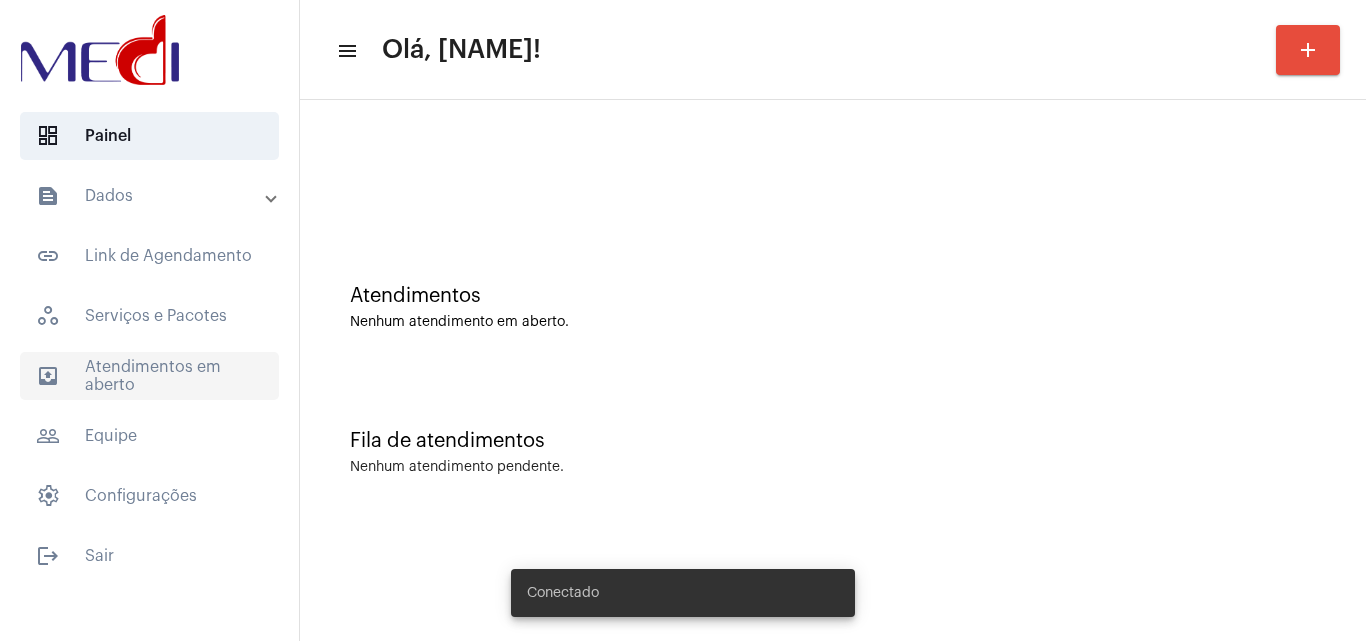 click on "outbox_outline  Atendimentos em aberto" 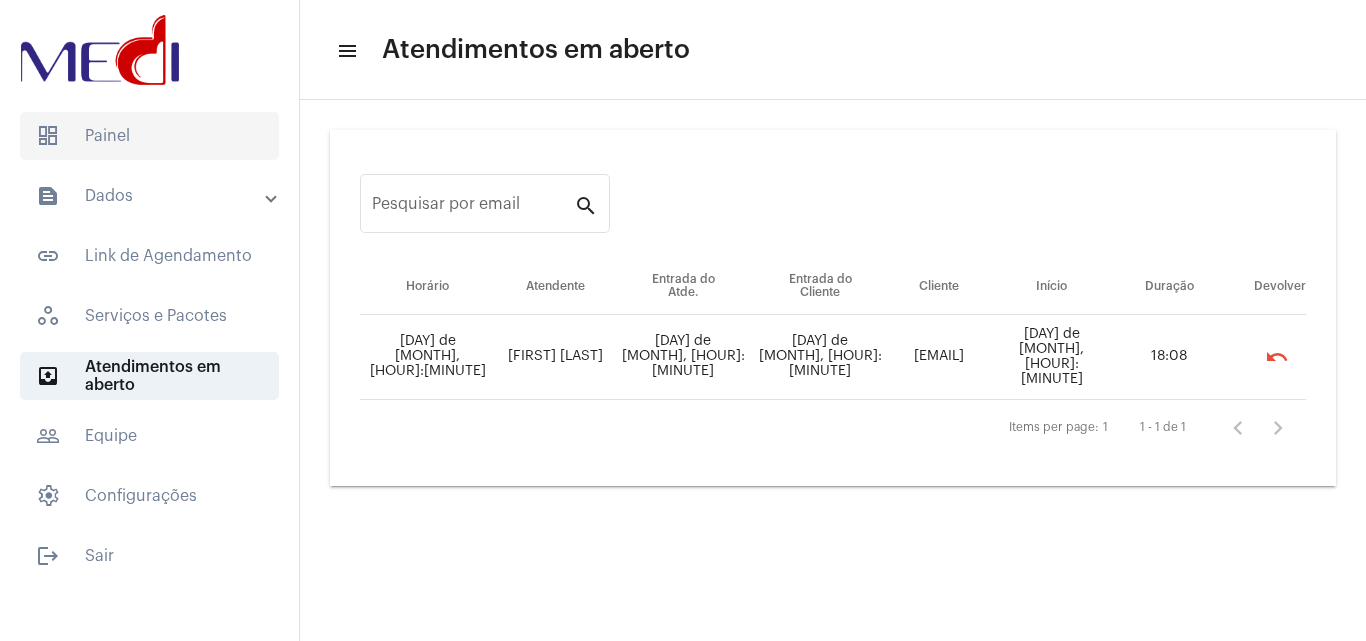 click on "dashboard   Painel" 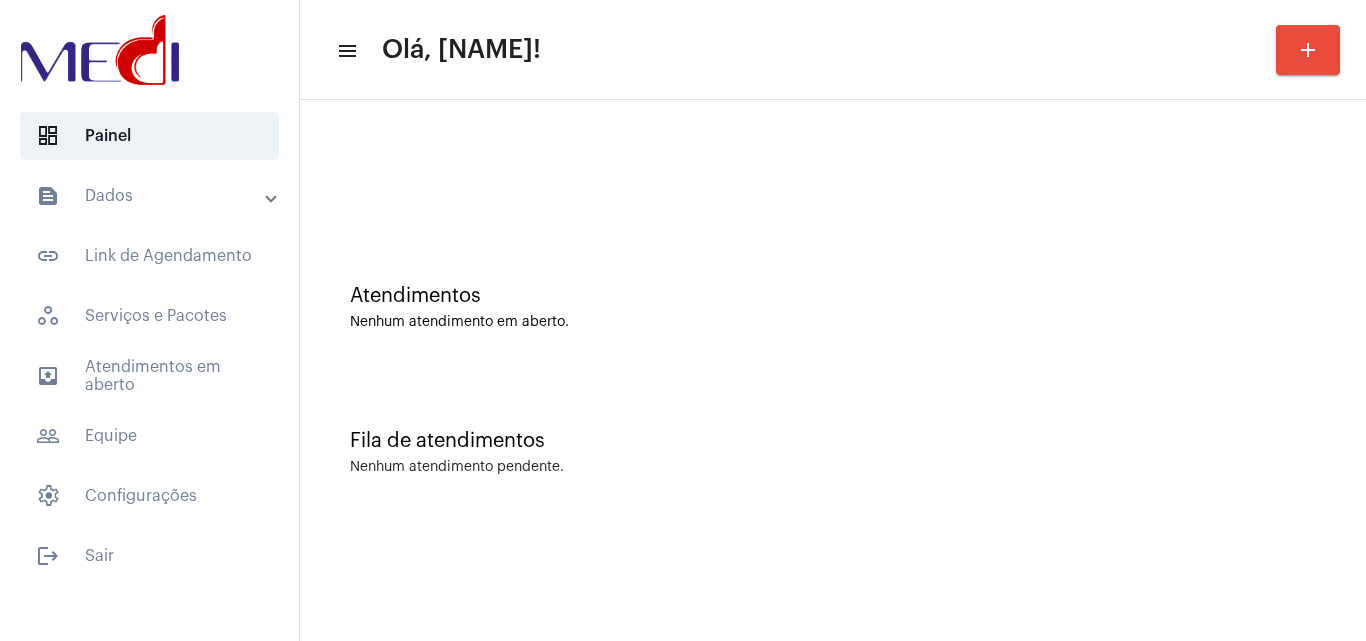 click on "text_snippet_outlined  Dados  text_snippet_outlined  Relatórios  history_outlined  Histórico  schedule_outlined  Agendamentos  link_outlined  Link de Agendamento   workspaces_outlined   Serviços e Pacotes  outbox_outline  Atendimentos em aberto  people_outline  Equipe   settings   Configurações" 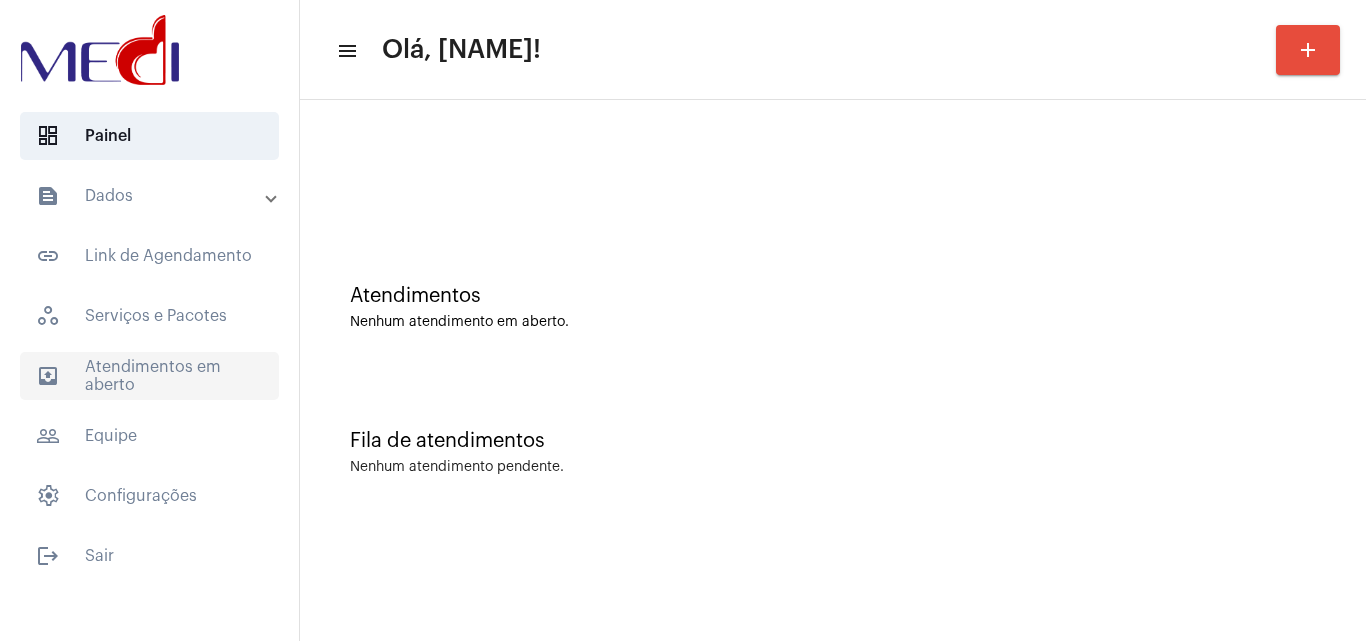 click on "outbox_outline  Atendimentos em aberto" 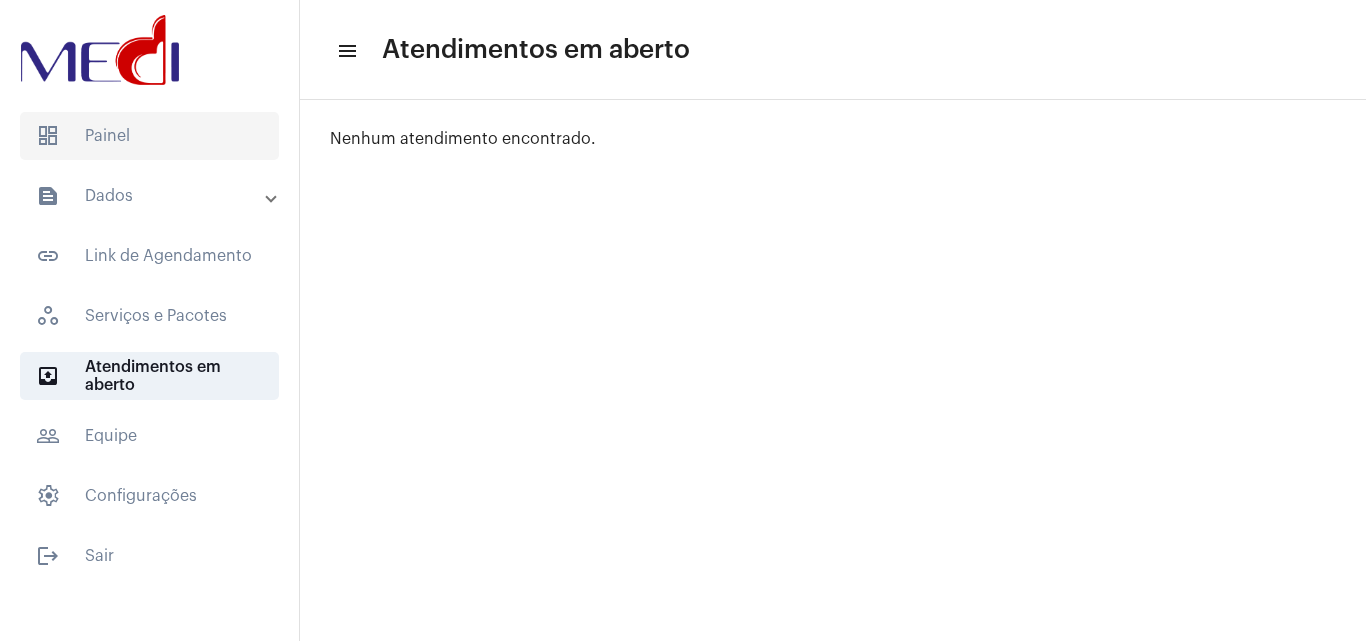 click on "dashboard   Painel" 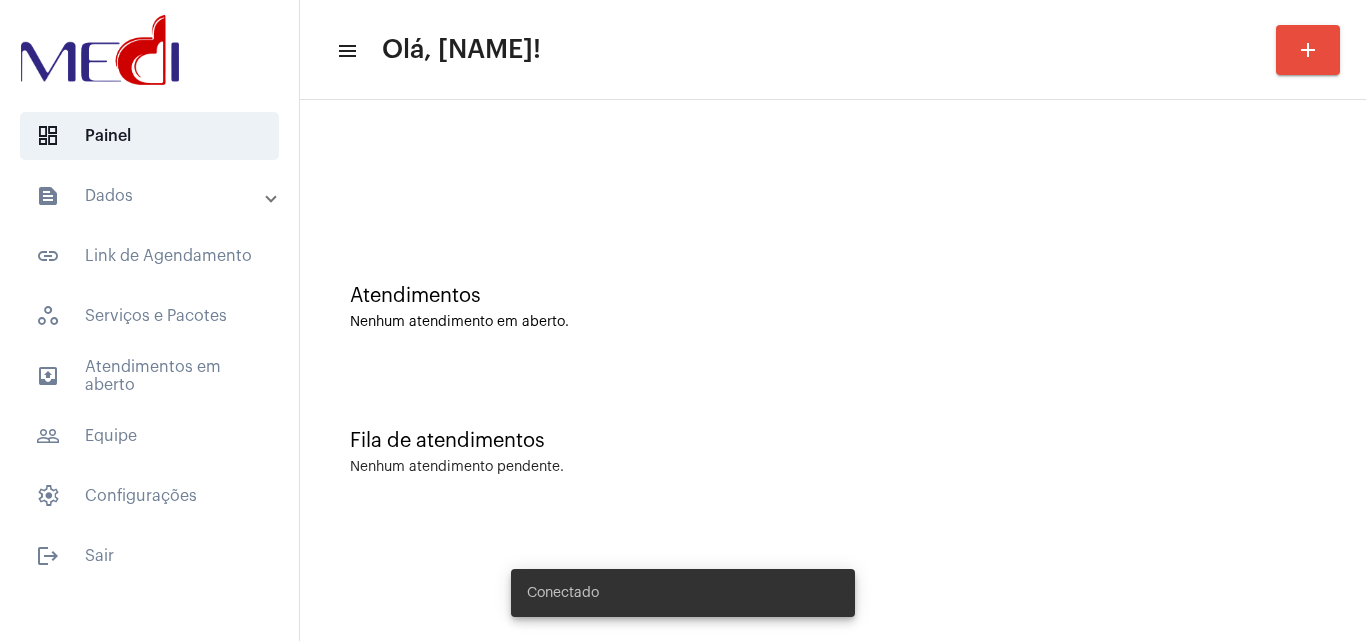 scroll, scrollTop: 0, scrollLeft: 0, axis: both 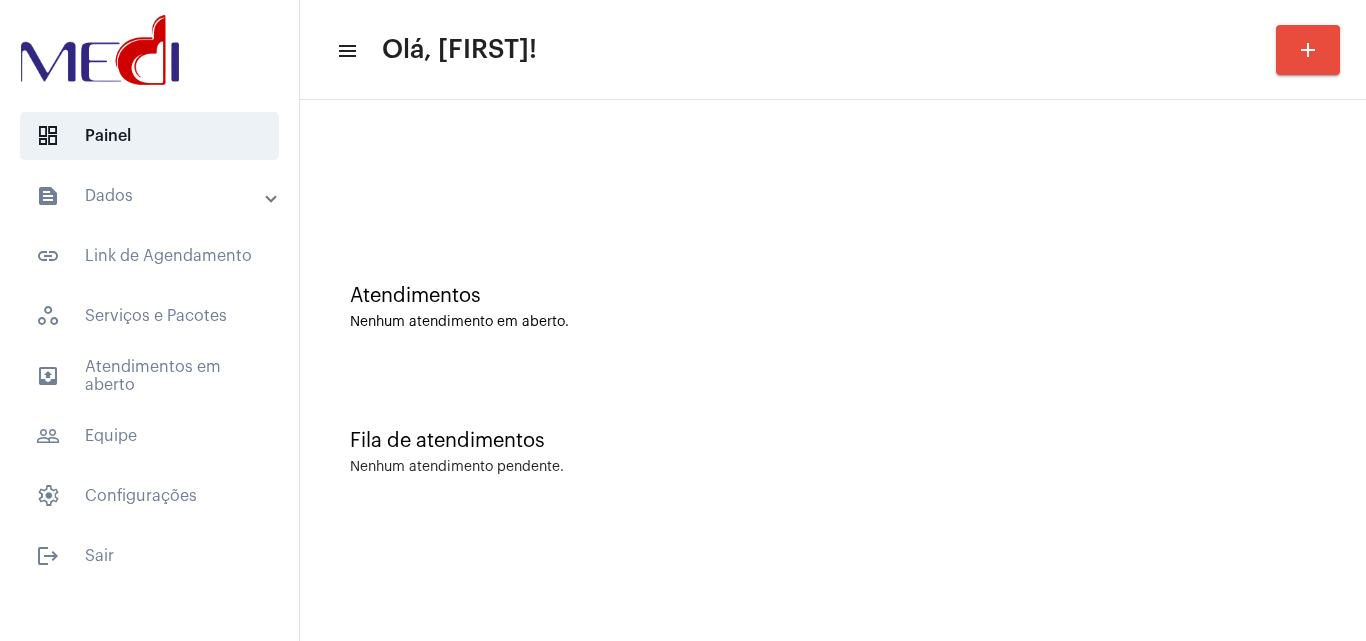 click on "text_snippet_outlined  Dados  text_snippet_outlined  Relatórios  history_outlined  Histórico  schedule_outlined  Agendamentos  link_outlined  Link de Agendamento   workspaces_outlined   Serviços e Pacotes  outbox_outline  Atendimentos em aberto  people_outline  Equipe   settings   Configurações" 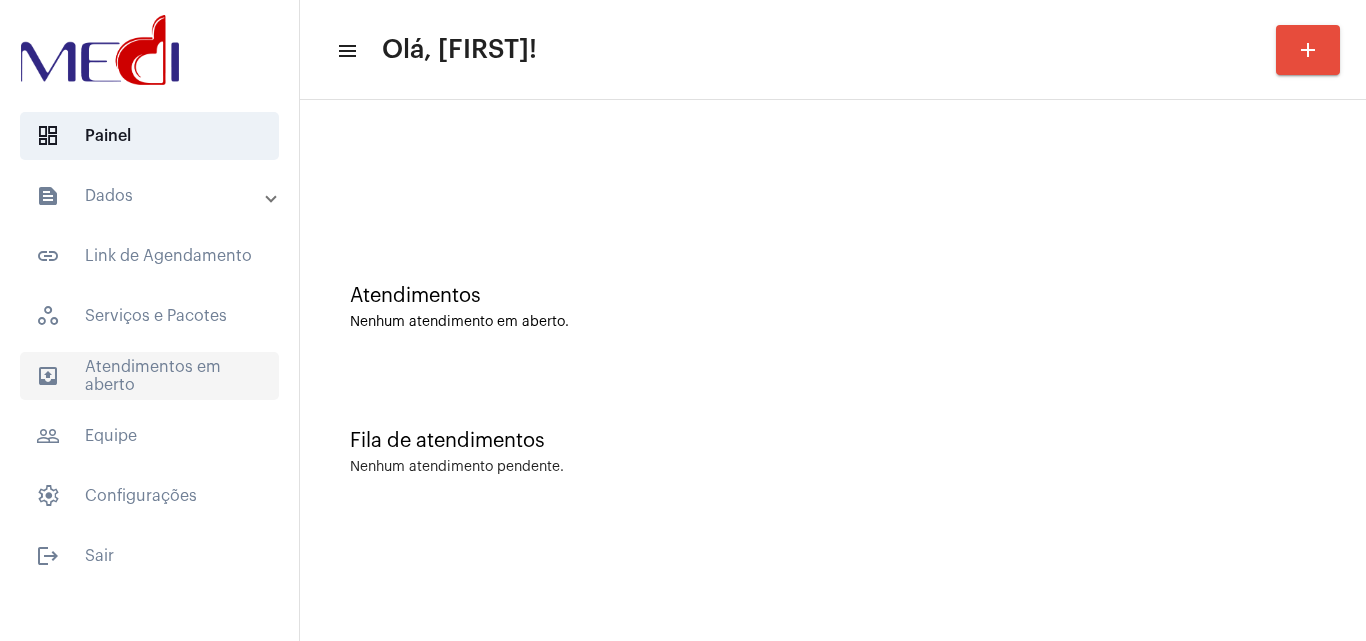 click on "outbox_outline  Atendimentos em aberto" 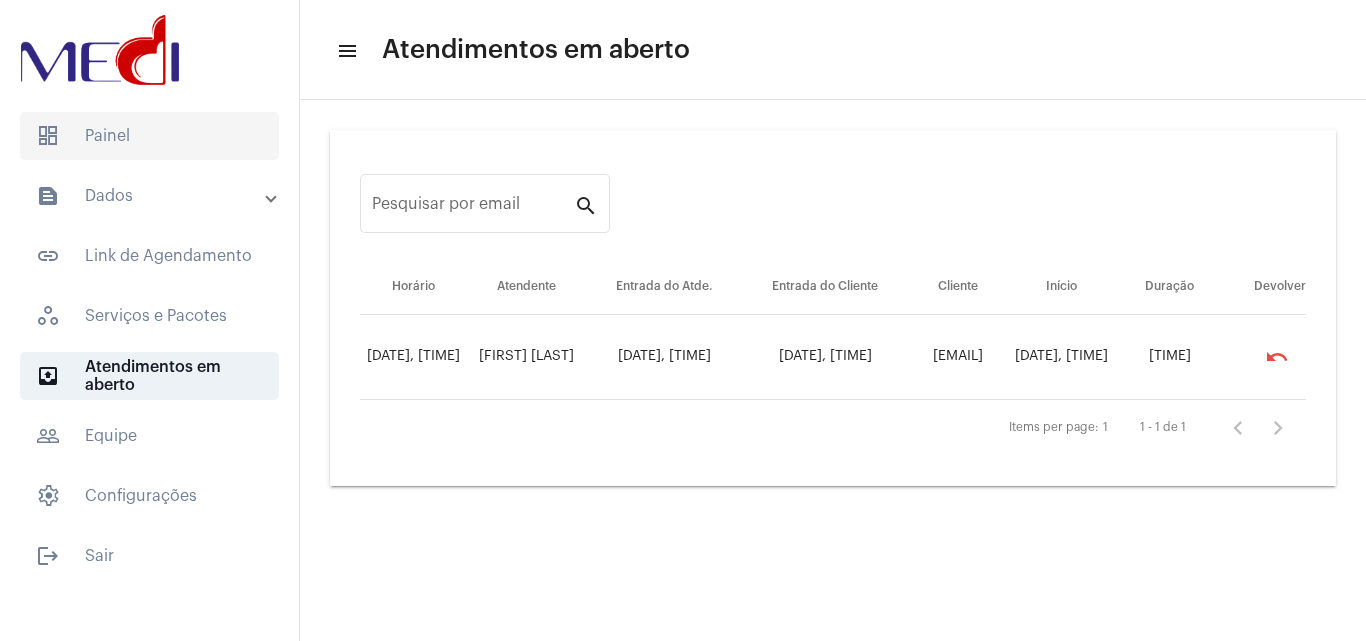 click on "dashboard   Painel" 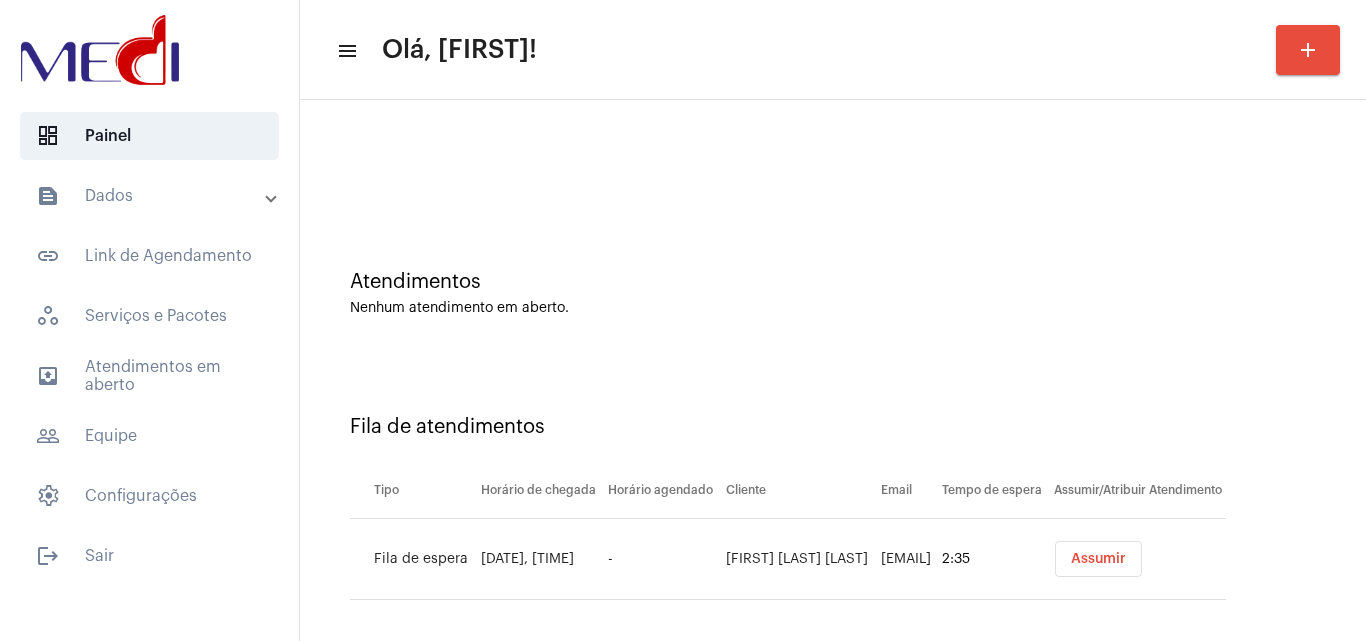 scroll, scrollTop: 27, scrollLeft: 0, axis: vertical 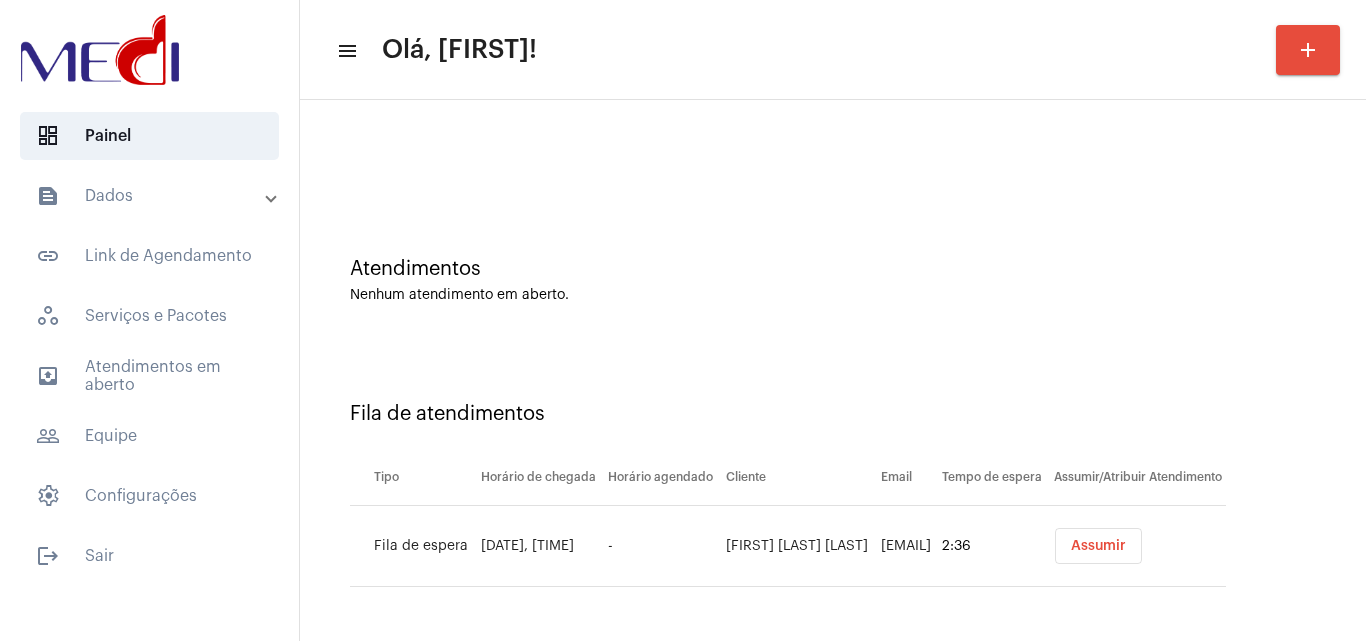 click on "text_snippet_outlined  Dados  text_snippet_outlined  Relatórios  history_outlined  Histórico  schedule_outlined  Agendamentos  link_outlined  Link de Agendamento   workspaces_outlined   Serviços e Pacotes  outbox_outline  Atendimentos em aberto  people_outline  Equipe   settings   Configurações" 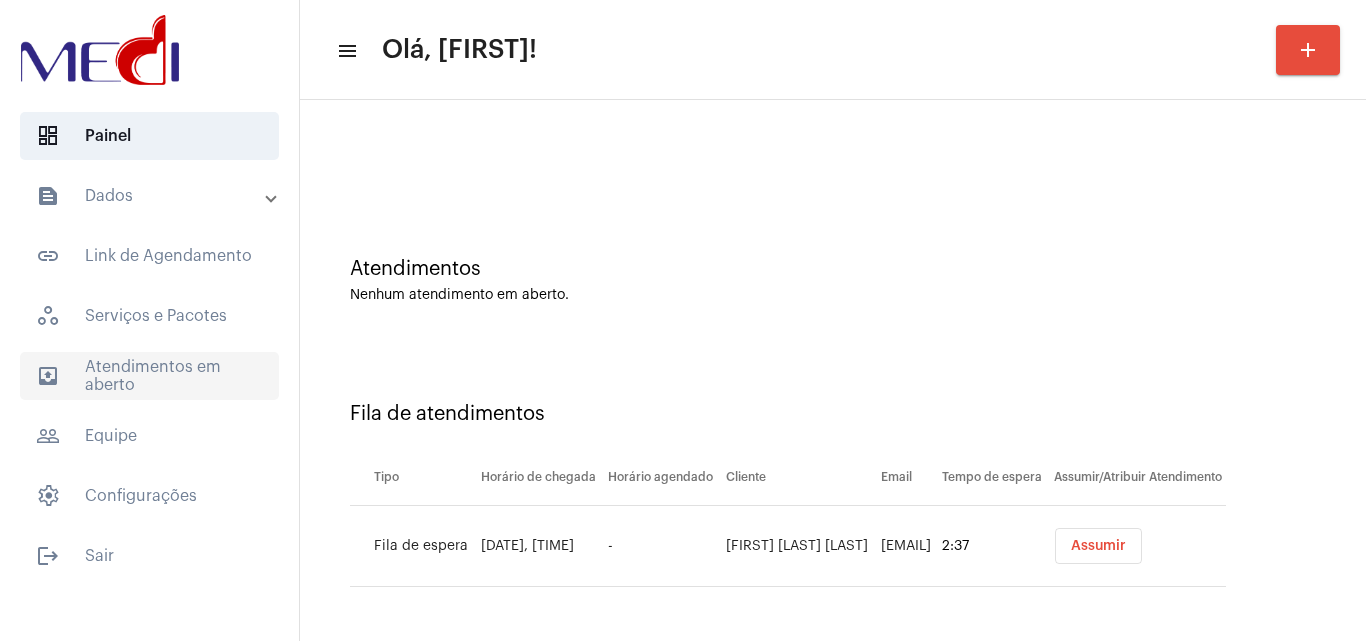 click on "outbox_outline  Atendimentos em aberto" 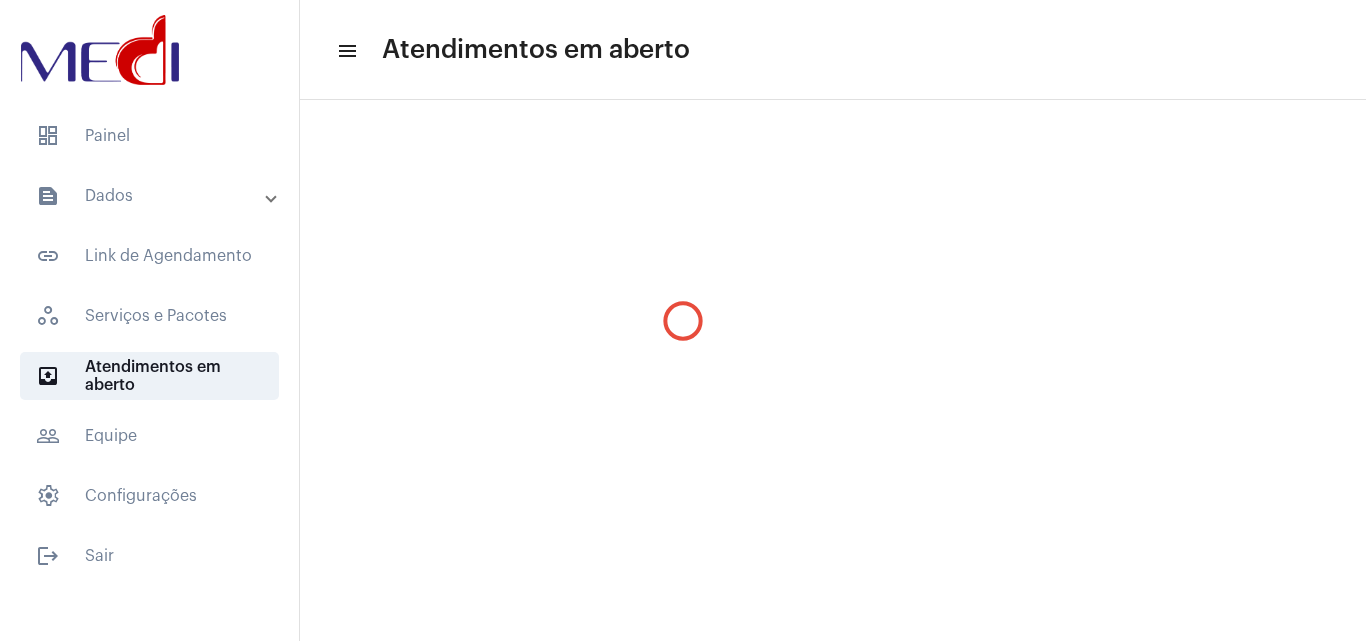 scroll, scrollTop: 0, scrollLeft: 0, axis: both 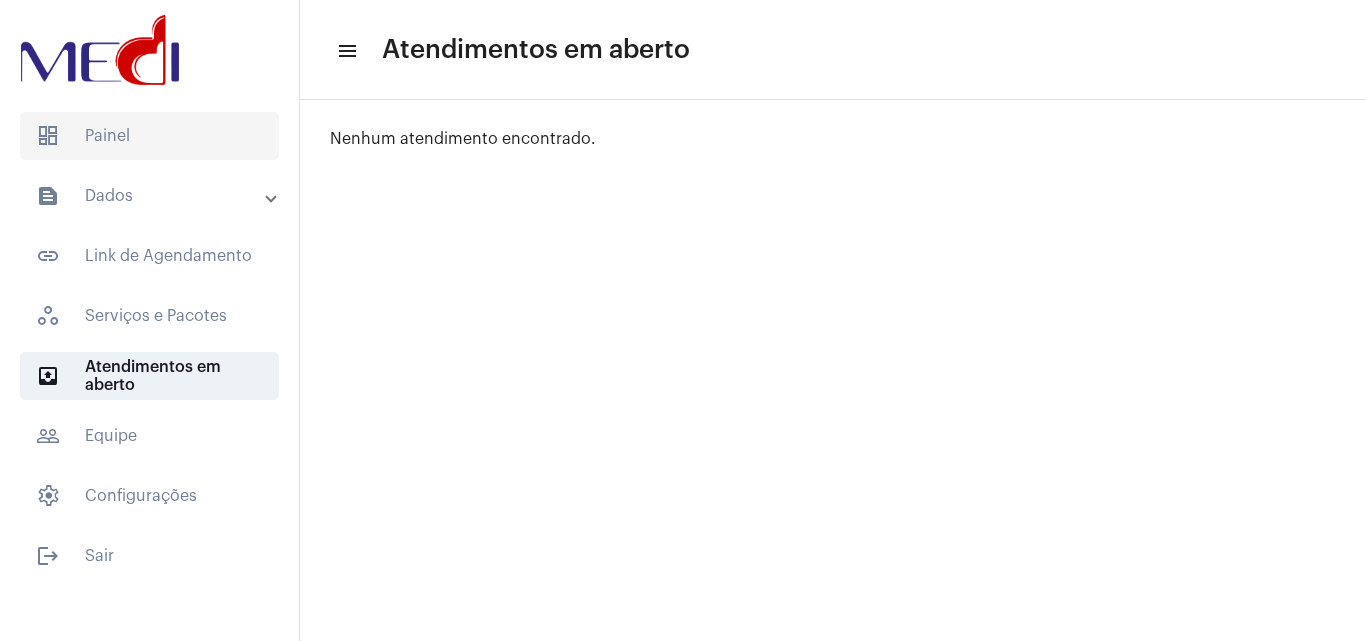 click on "dashboard   Painel" 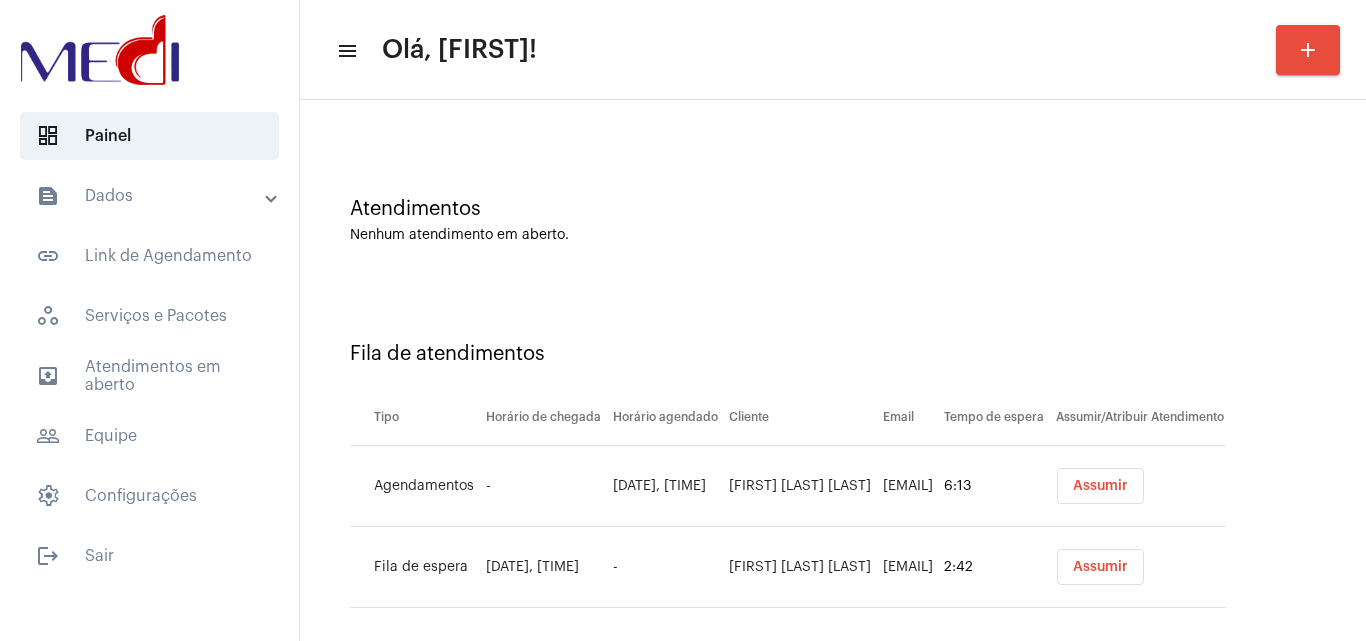 scroll, scrollTop: 108, scrollLeft: 0, axis: vertical 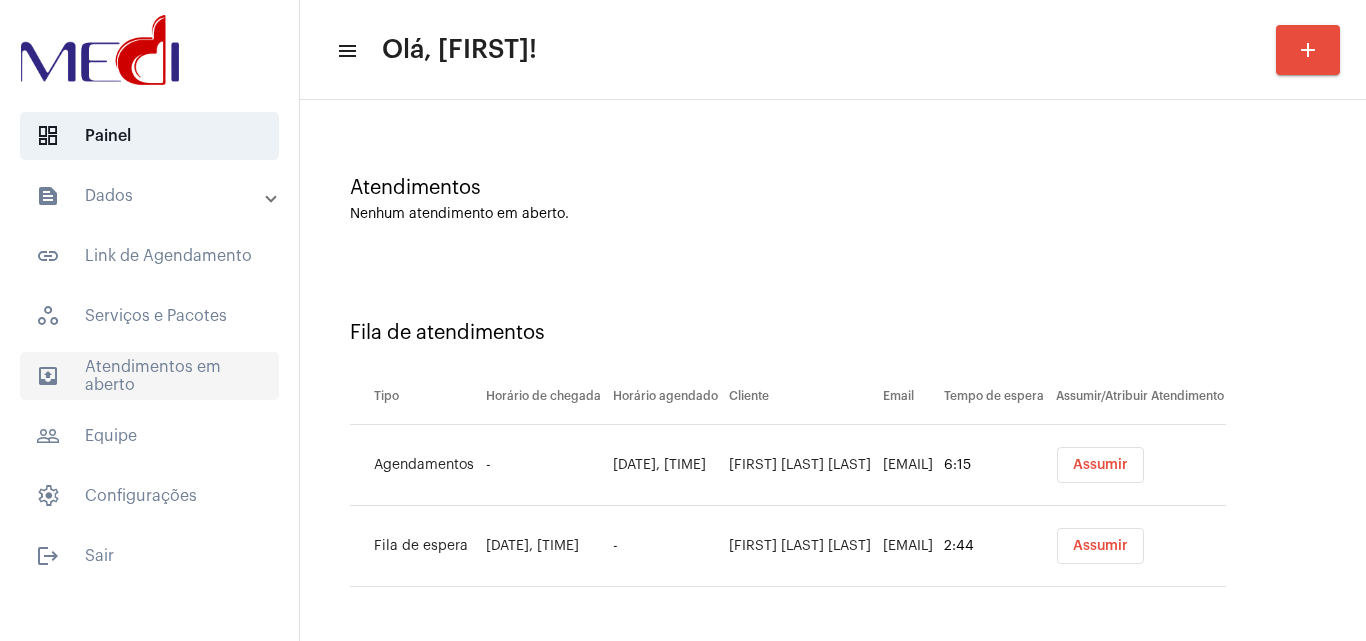 click on "outbox_outline  Atendimentos em aberto" 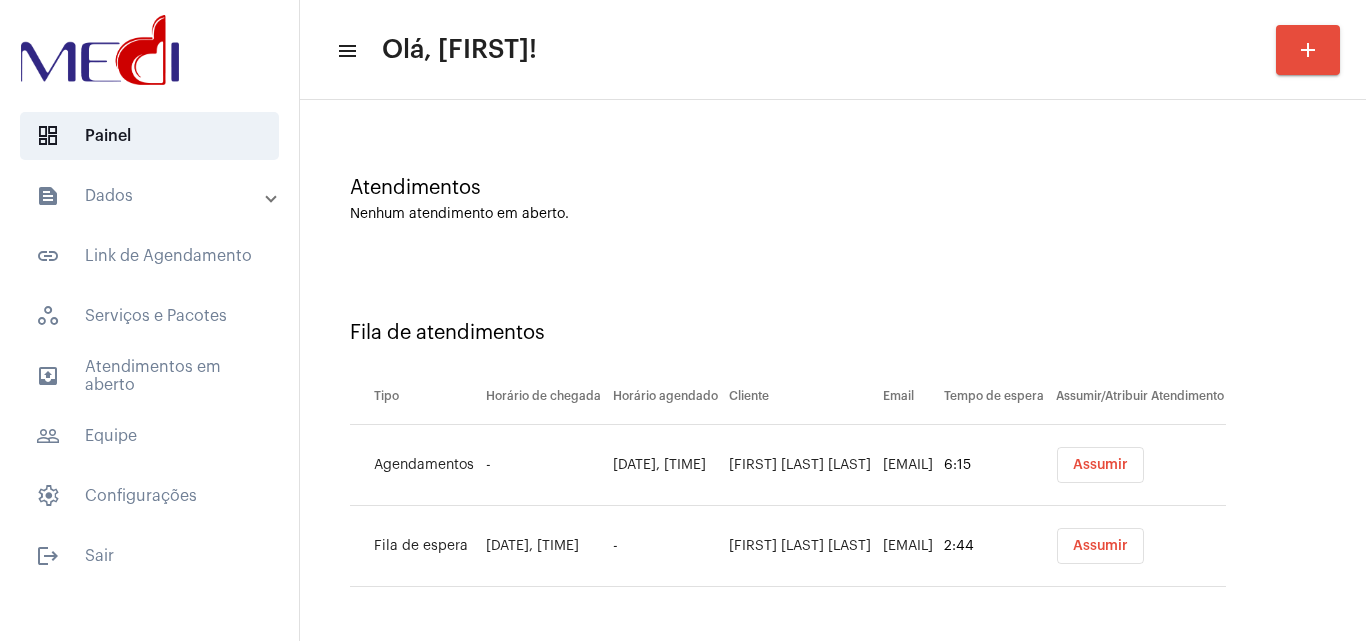 scroll, scrollTop: 0, scrollLeft: 0, axis: both 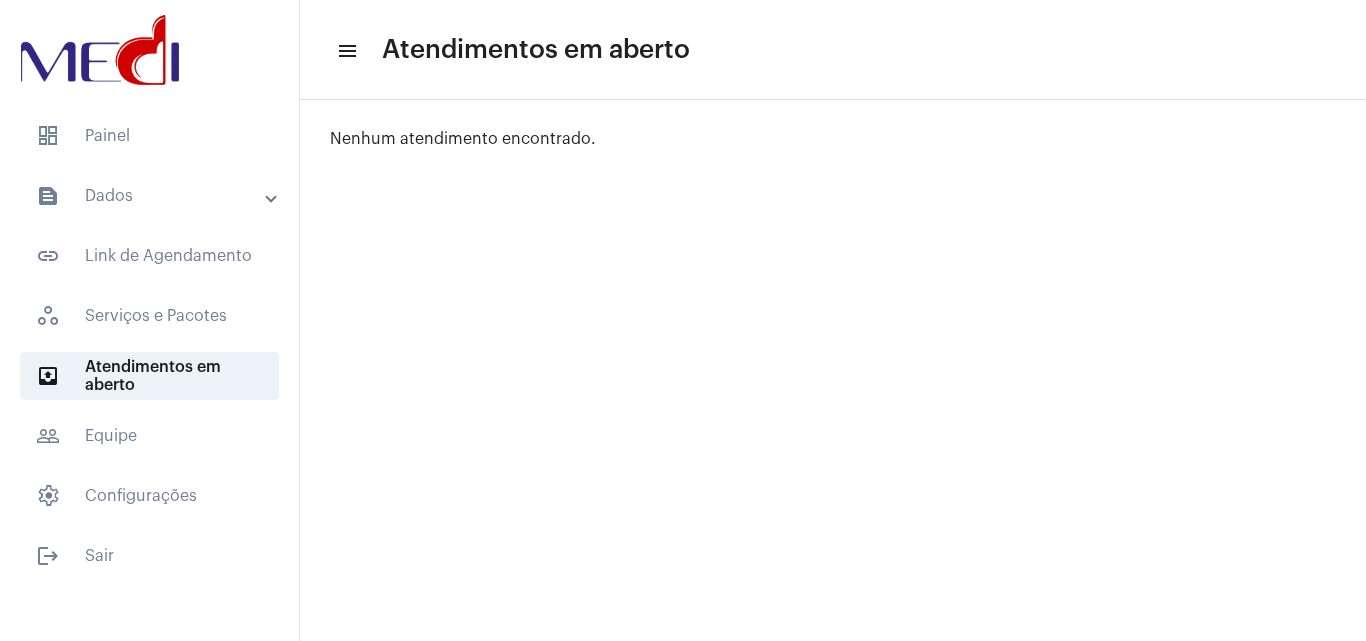 drag, startPoint x: 218, startPoint y: 136, endPoint x: 179, endPoint y: 209, distance: 82.764725 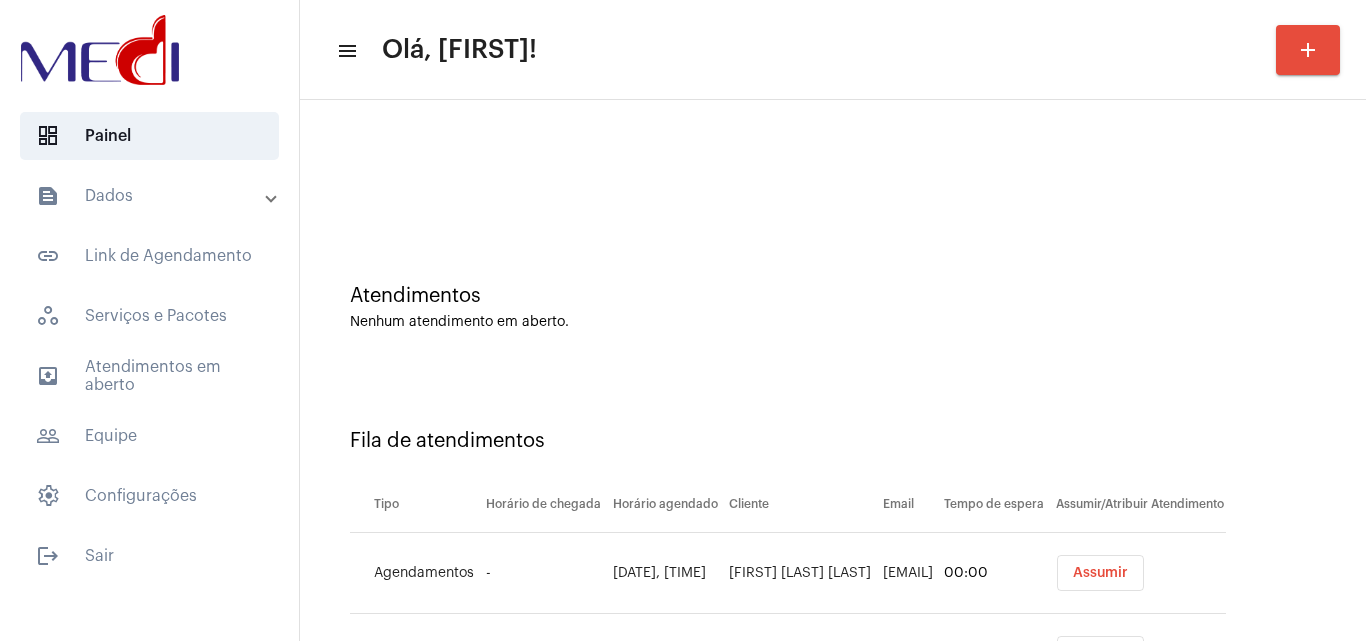 click on "text_snippet_outlined  Dados  text_snippet_outlined  Relatórios  history_outlined  Histórico  schedule_outlined  Agendamentos  link_outlined  Link de Agendamento   workspaces_outlined   Serviços e Pacotes  outbox_outline  Atendimentos em aberto  people_outline  Equipe   settings   Configurações" 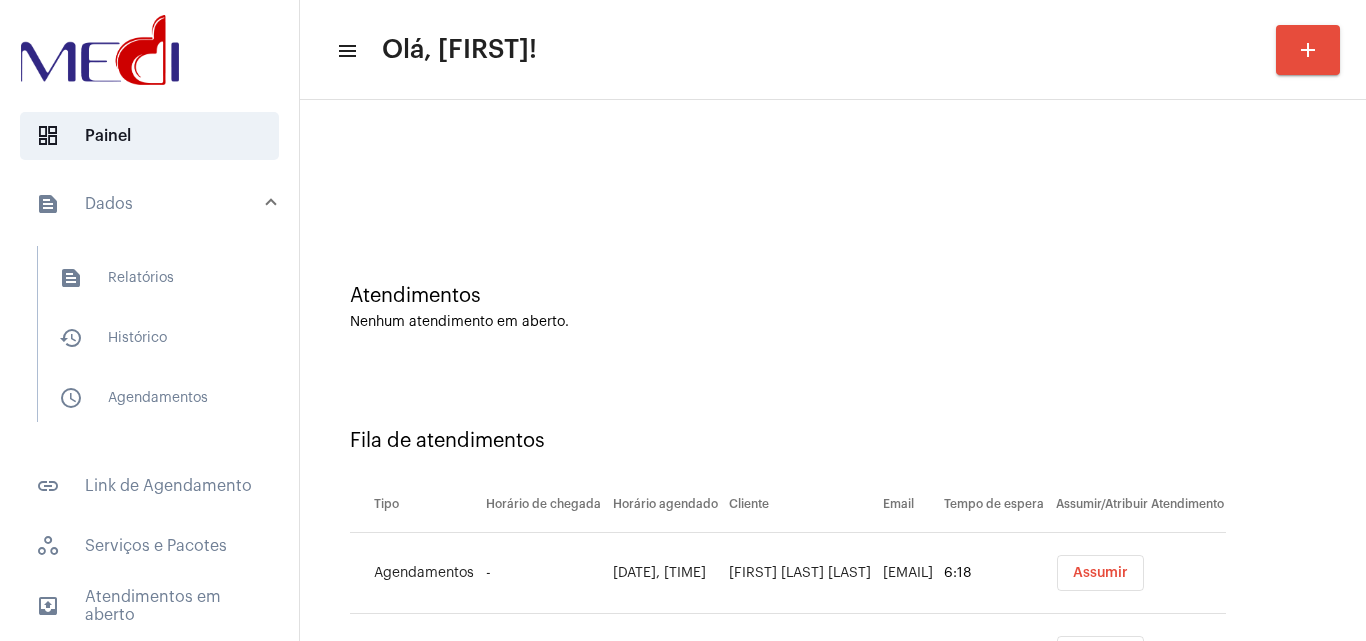 drag, startPoint x: 202, startPoint y: 331, endPoint x: 294, endPoint y: 364, distance: 97.73945 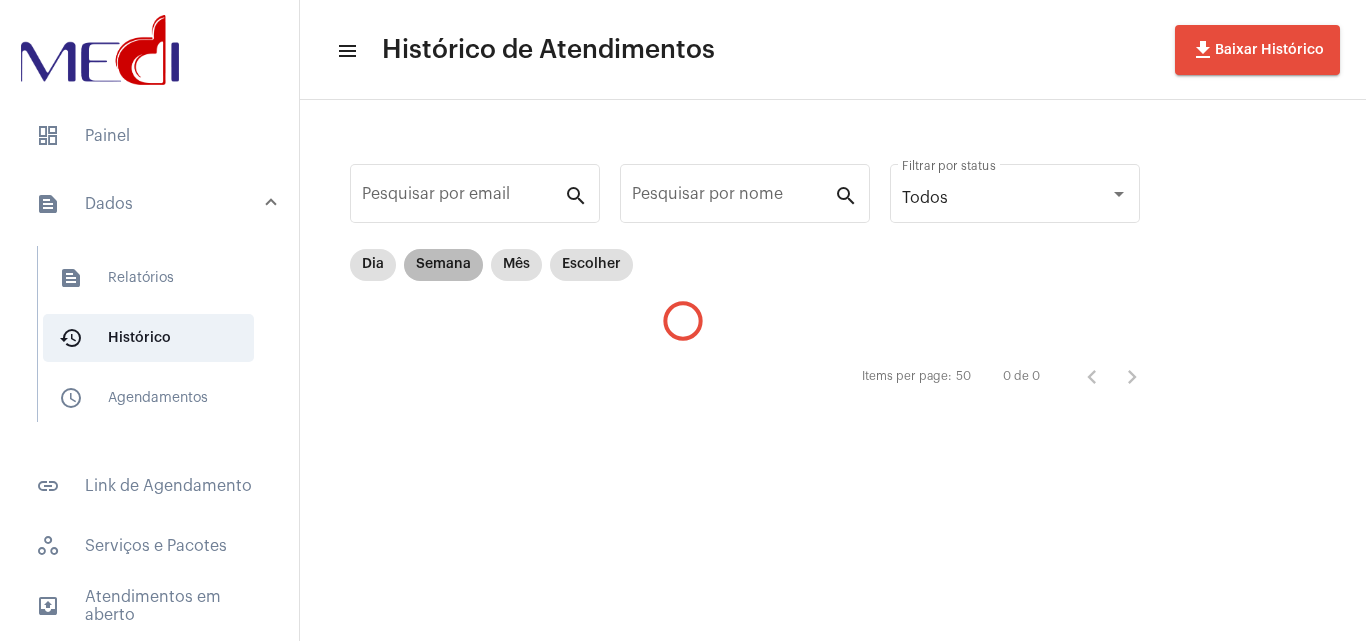 click on "Semana" at bounding box center (443, 265) 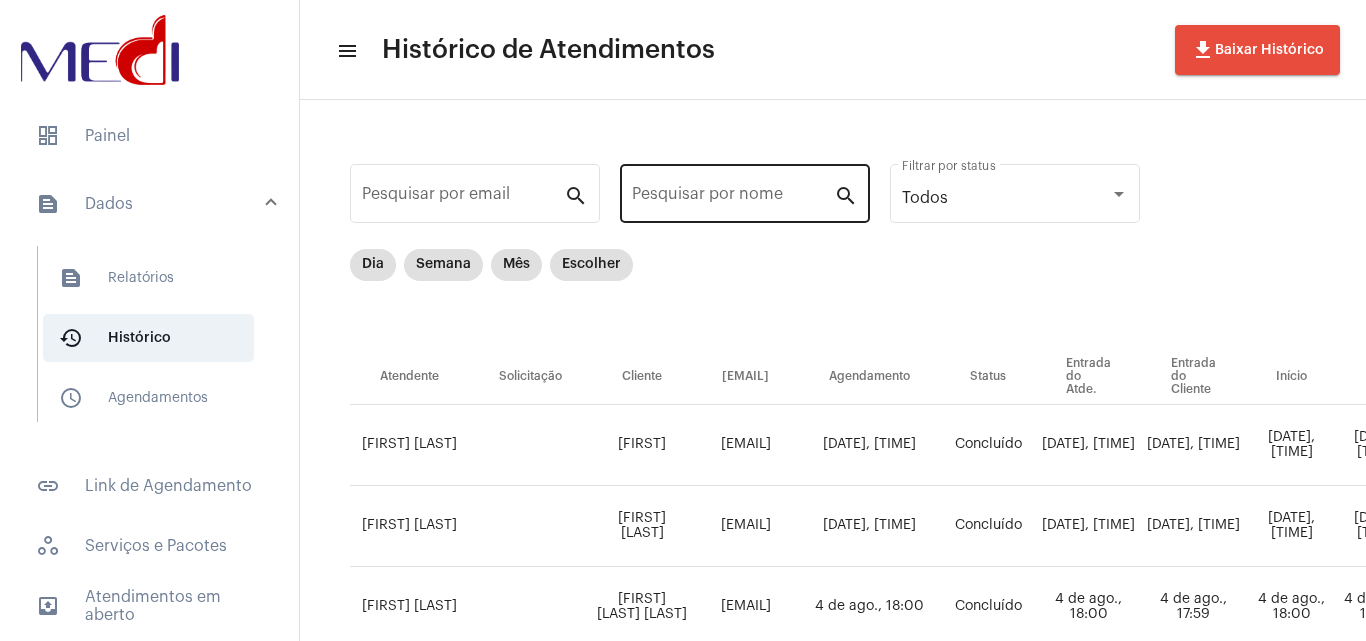 click on "Pesquisar por nome" 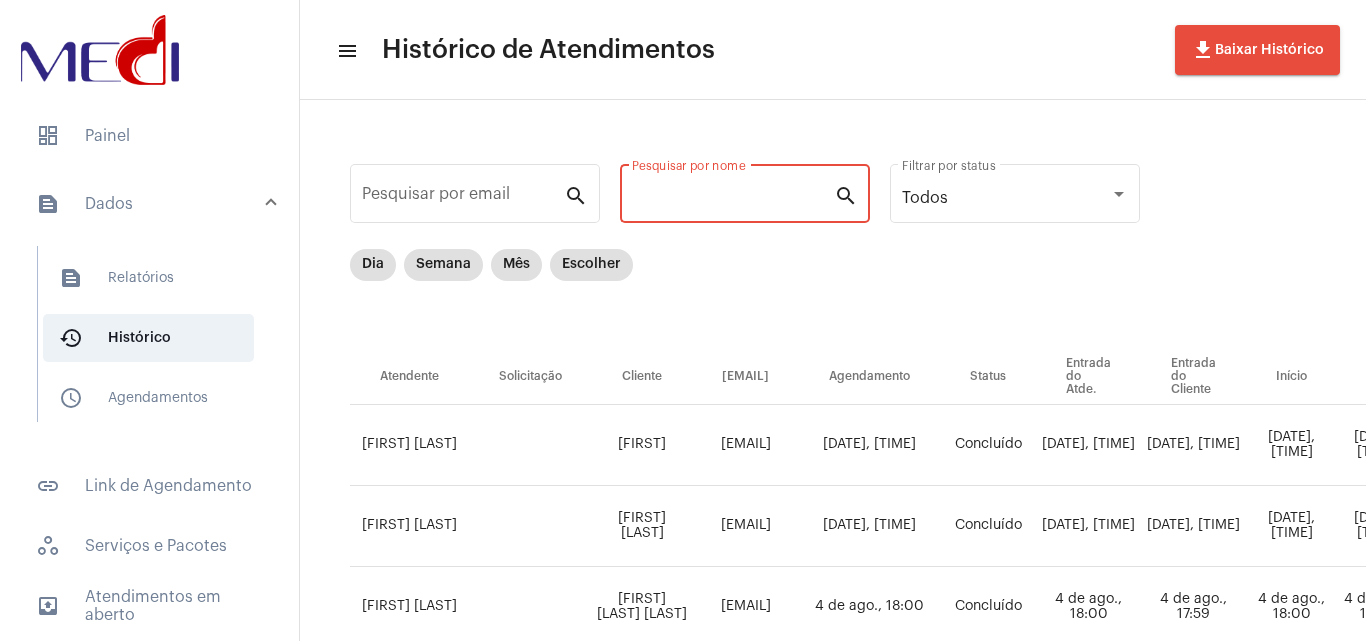 paste on "ERIKA CAVALCANT" 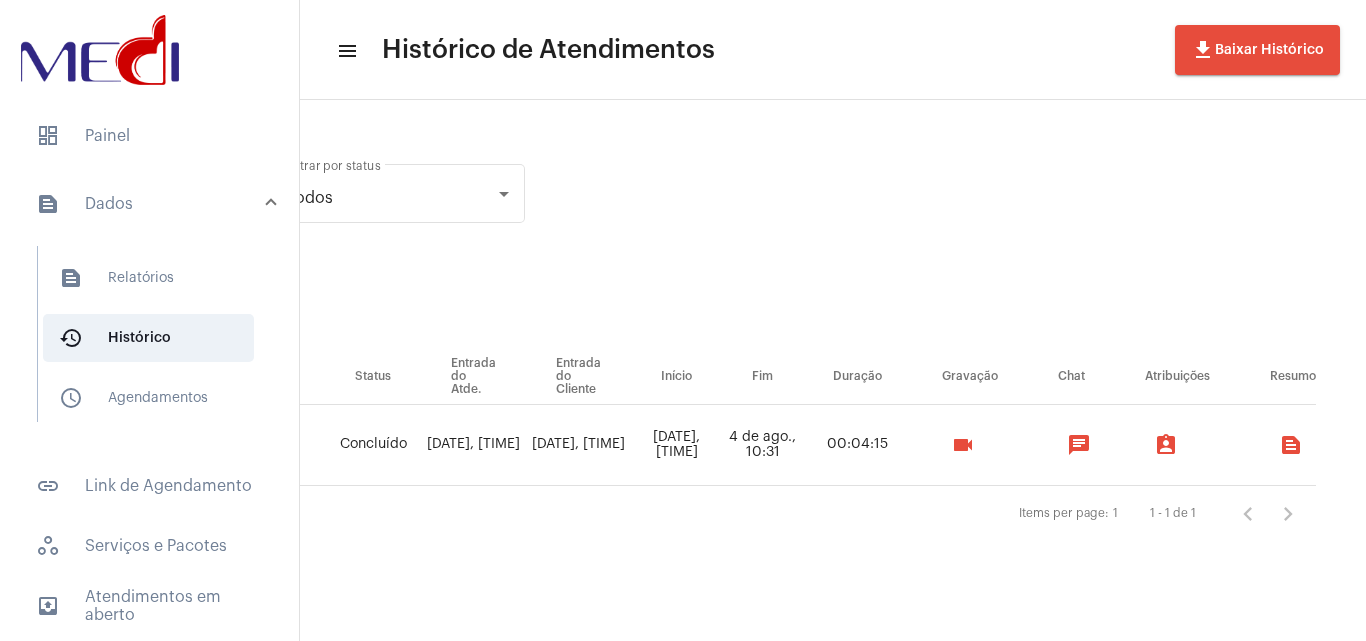 scroll, scrollTop: 0, scrollLeft: 622, axis: horizontal 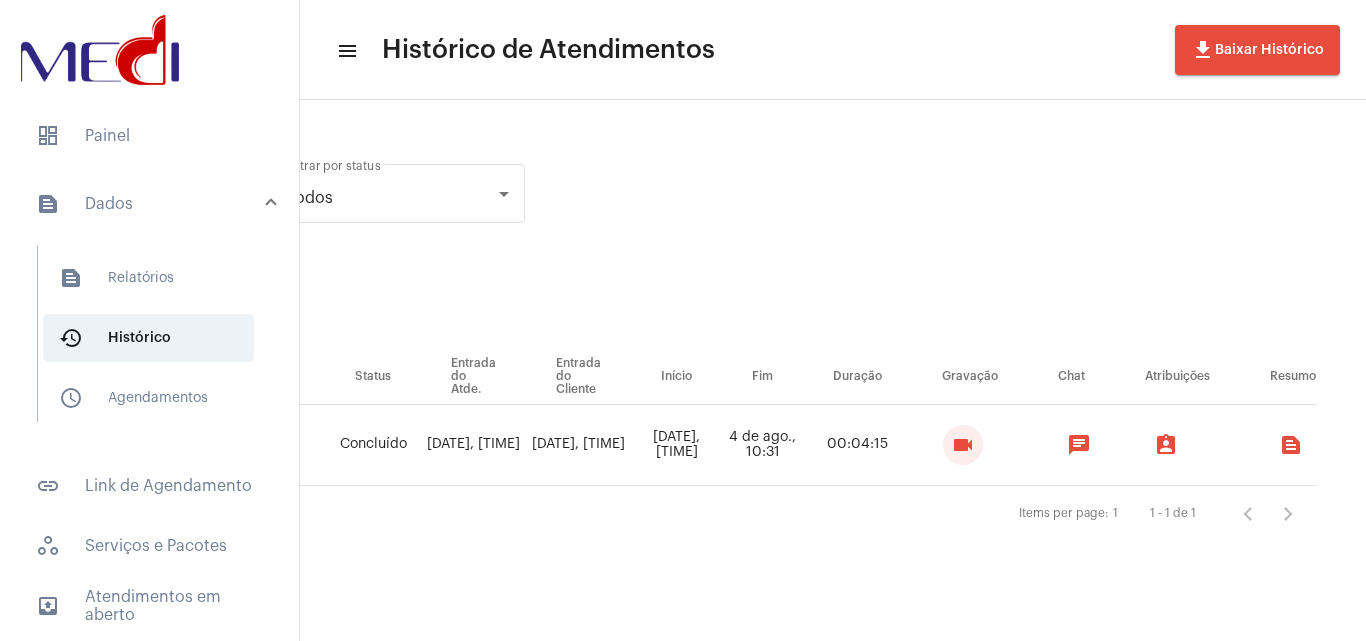 click on "videocam" at bounding box center [963, 445] 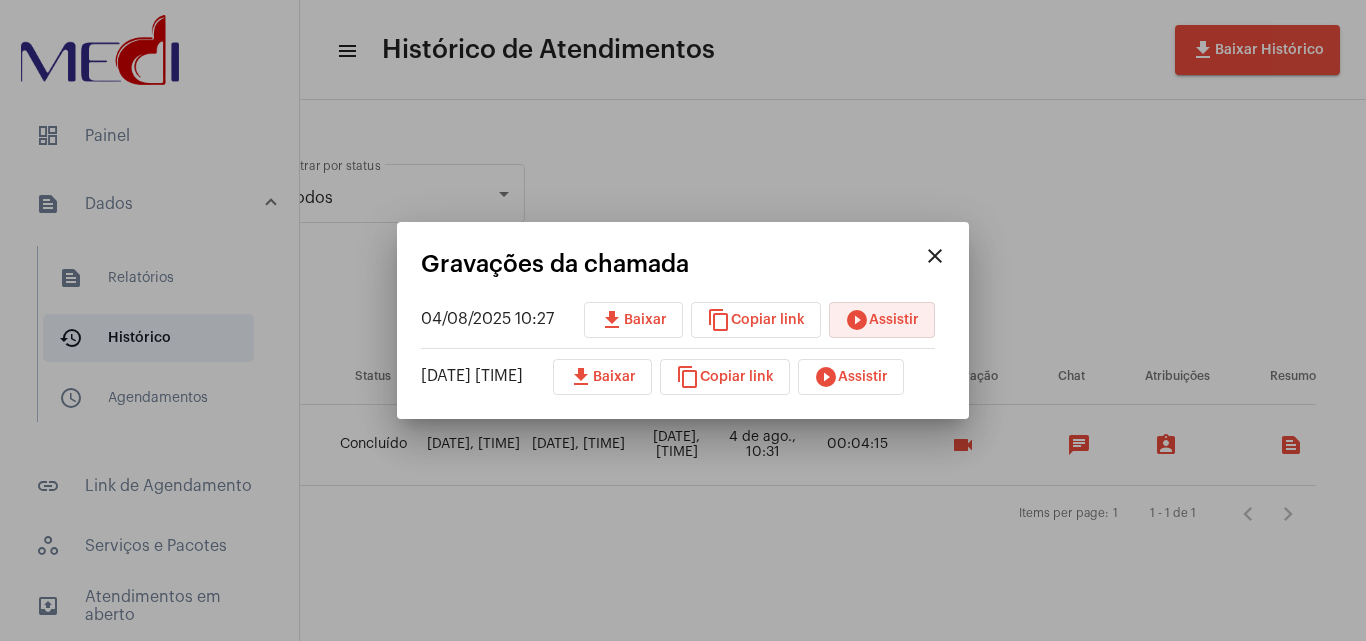 click on "play_circle_filled  Assistir" at bounding box center (882, 320) 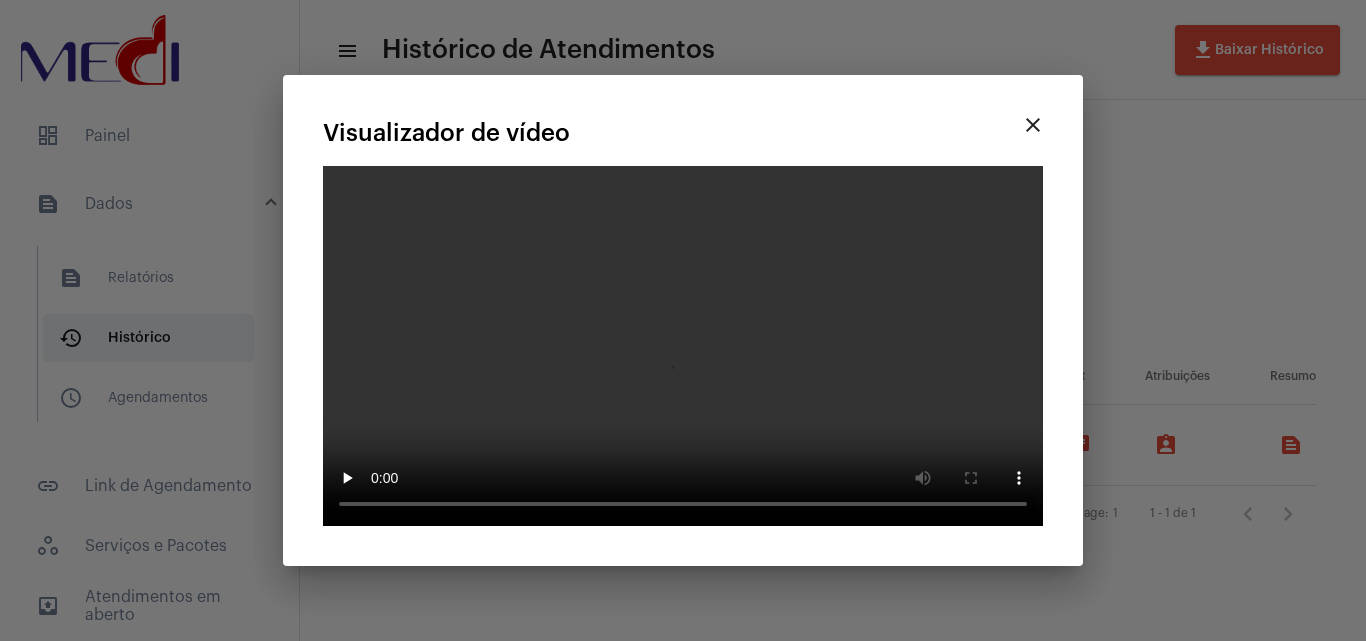 type 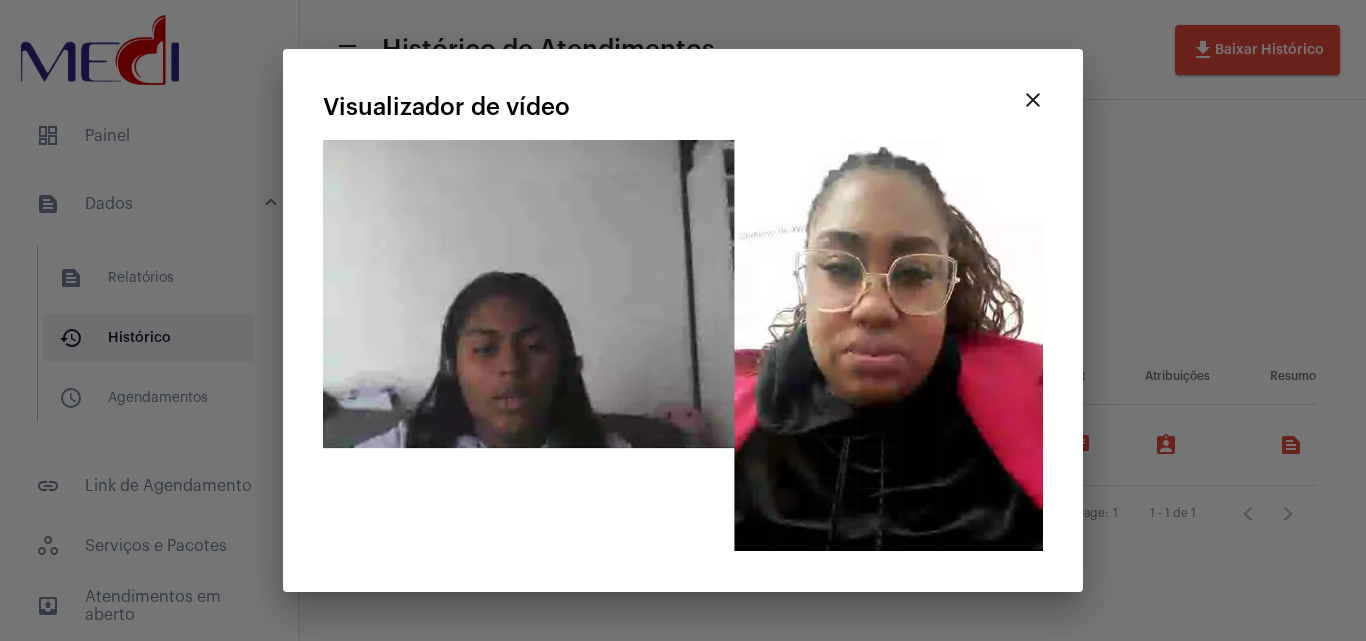 click on "close  Visualizador de vídeo   Seu navegador não suporta a reprodução deste vídeo." at bounding box center [683, 320] 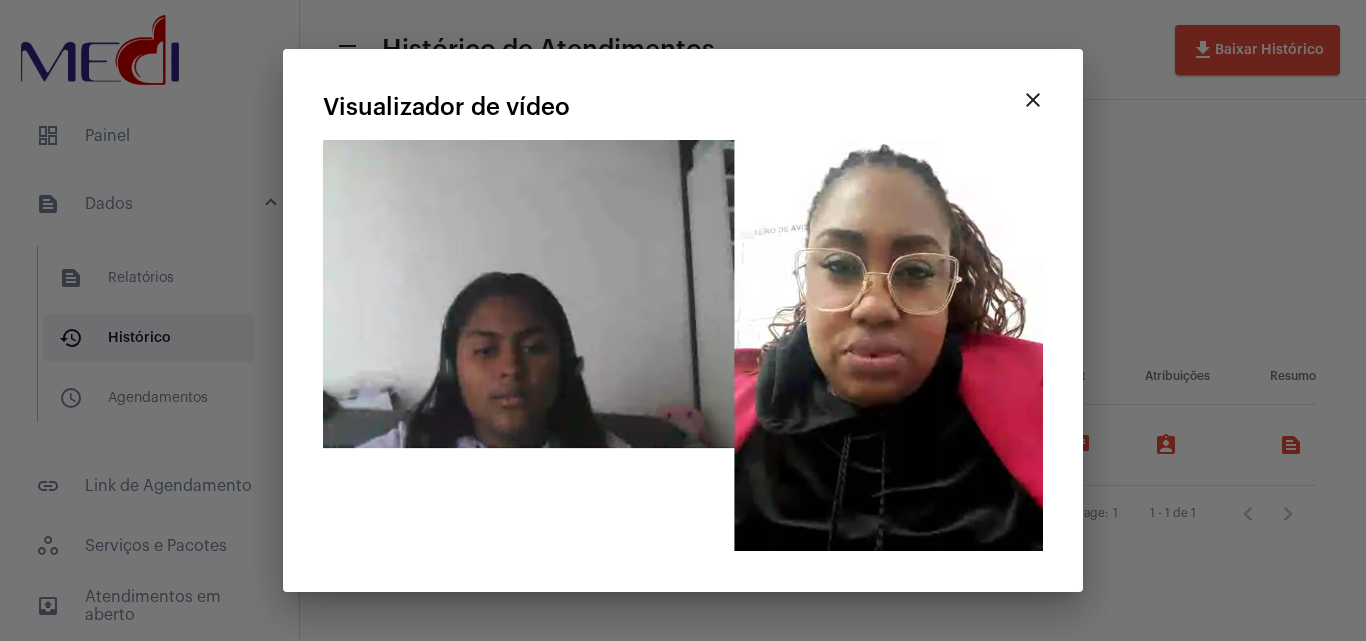click on "close" at bounding box center [1033, 100] 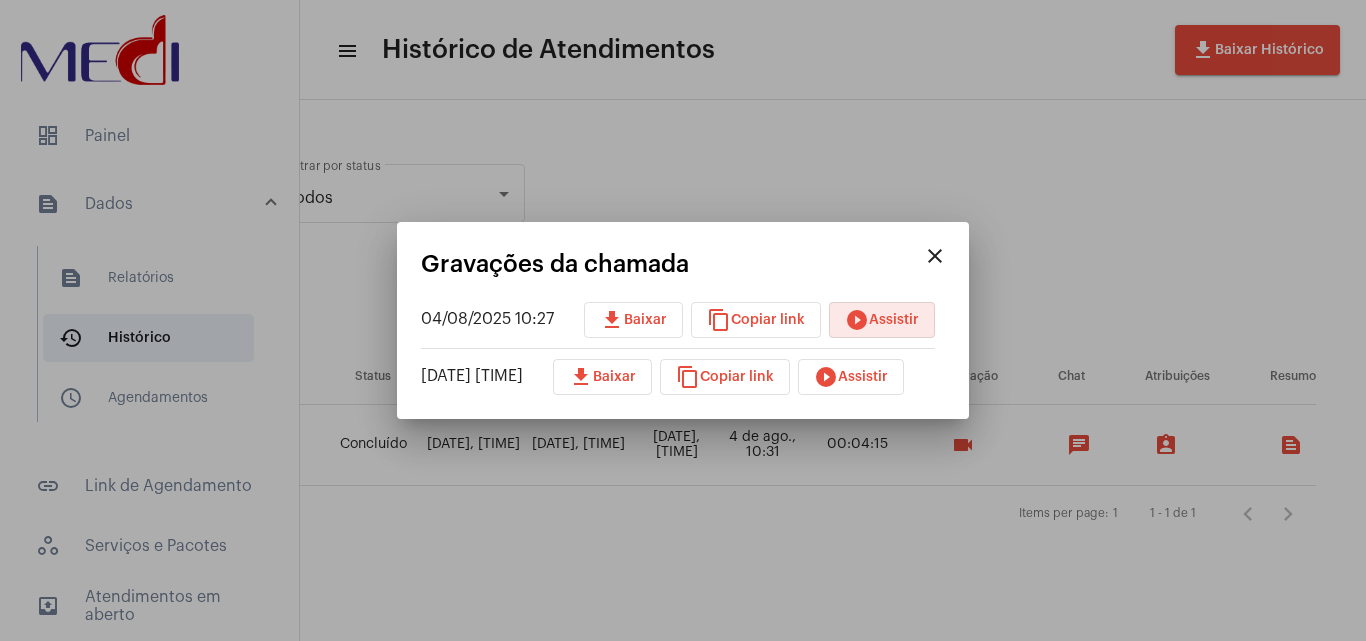 click on "close" at bounding box center [935, 256] 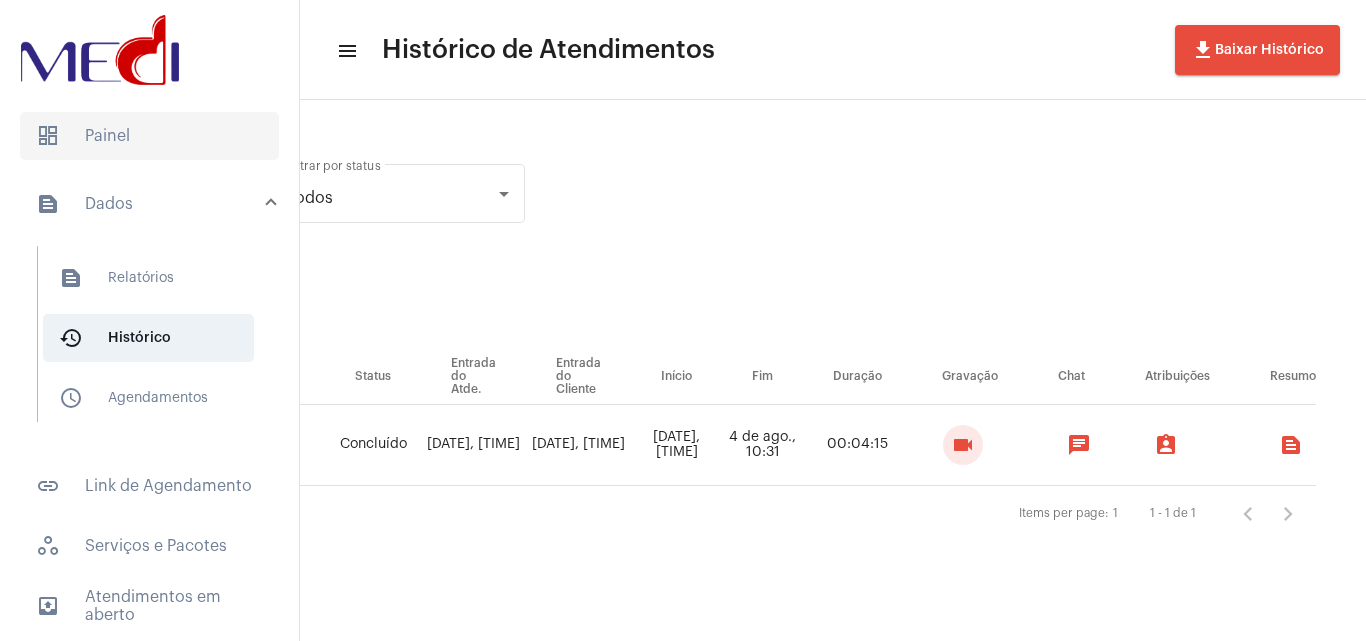 click on "dashboard   Painel" 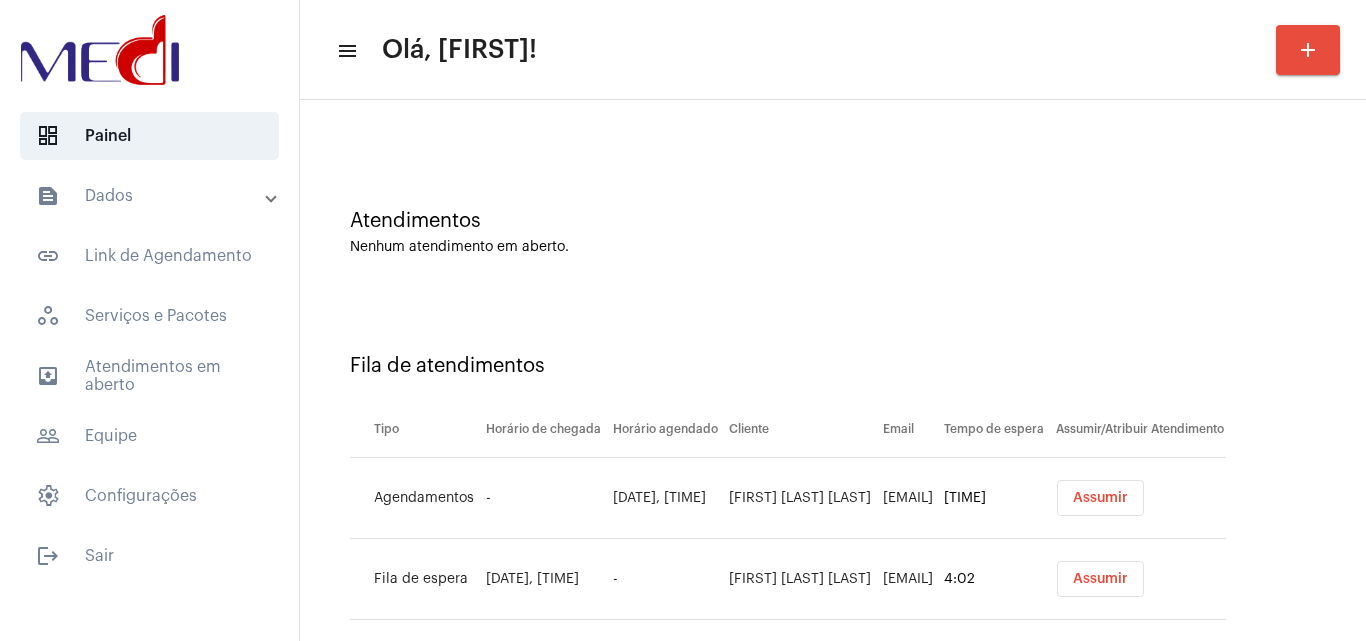 scroll, scrollTop: 108, scrollLeft: 0, axis: vertical 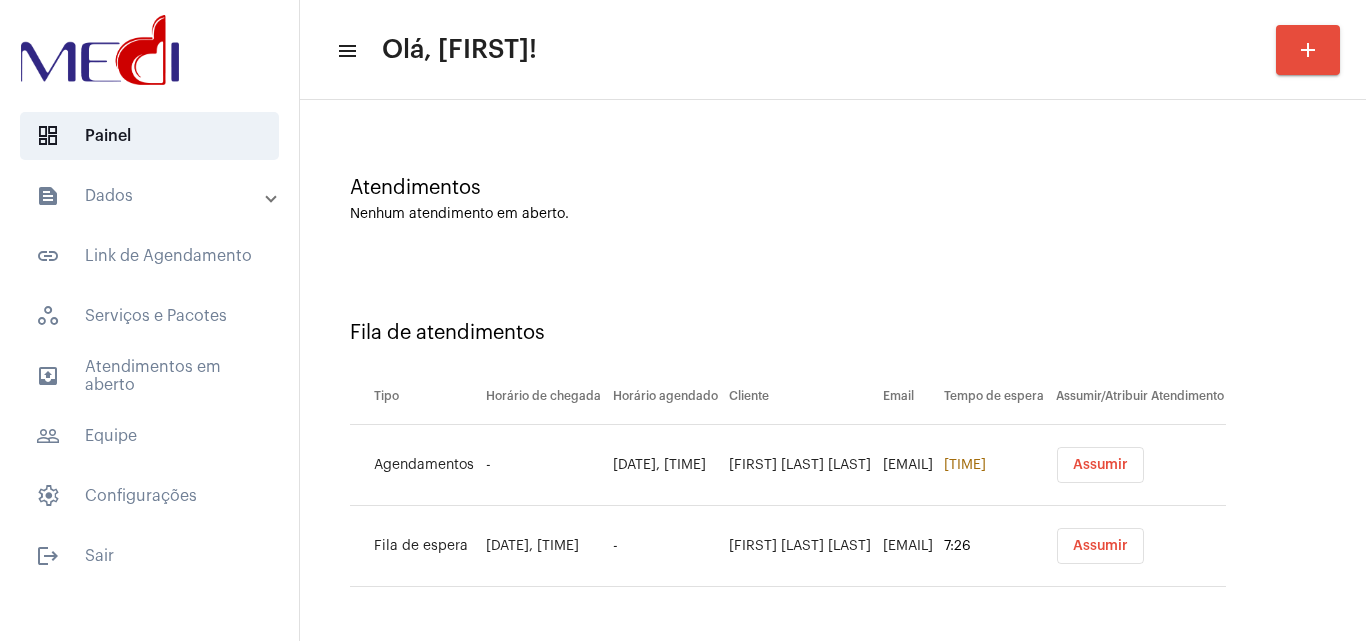 drag, startPoint x: 733, startPoint y: 474, endPoint x: 657, endPoint y: 444, distance: 81.706795 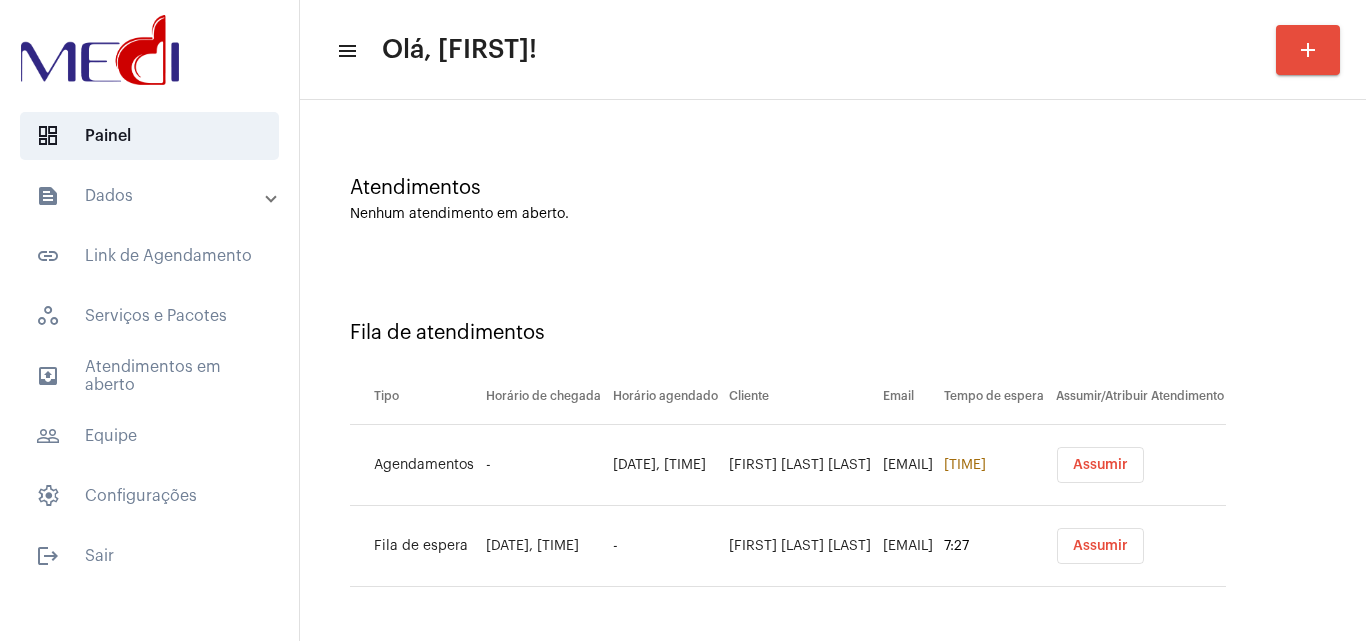 drag, startPoint x: 677, startPoint y: 461, endPoint x: 721, endPoint y: 489, distance: 52.153618 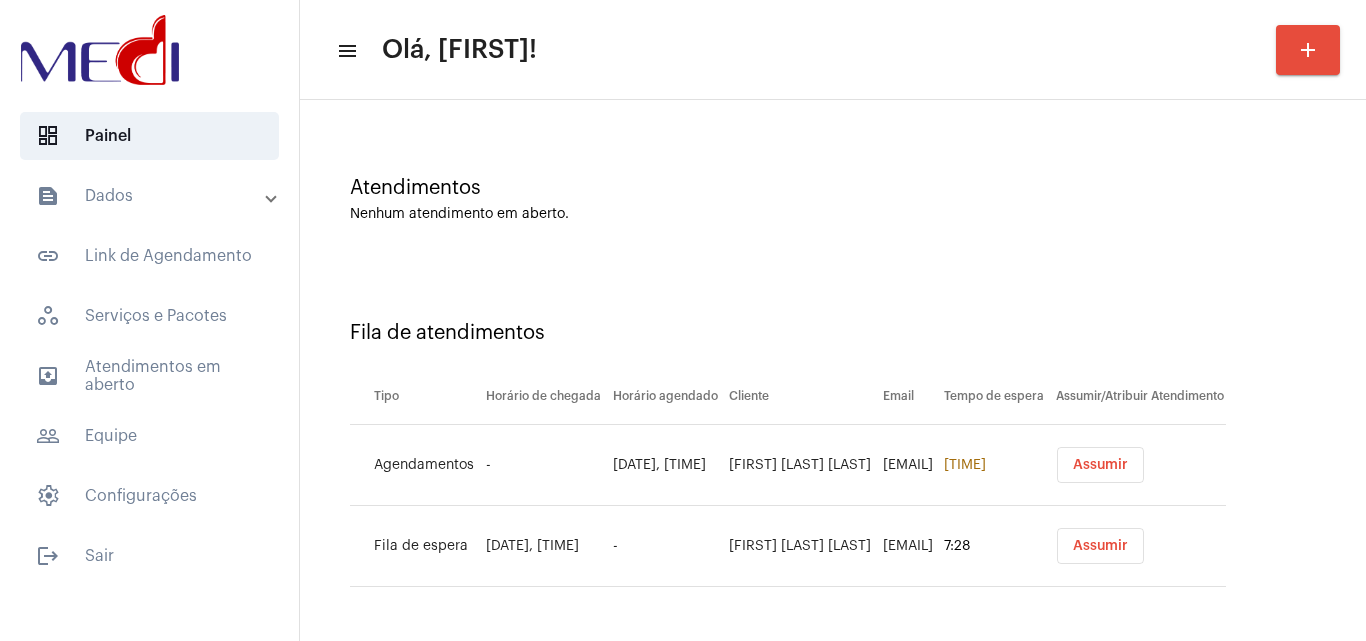 drag, startPoint x: 721, startPoint y: 475, endPoint x: 665, endPoint y: 452, distance: 60.53924 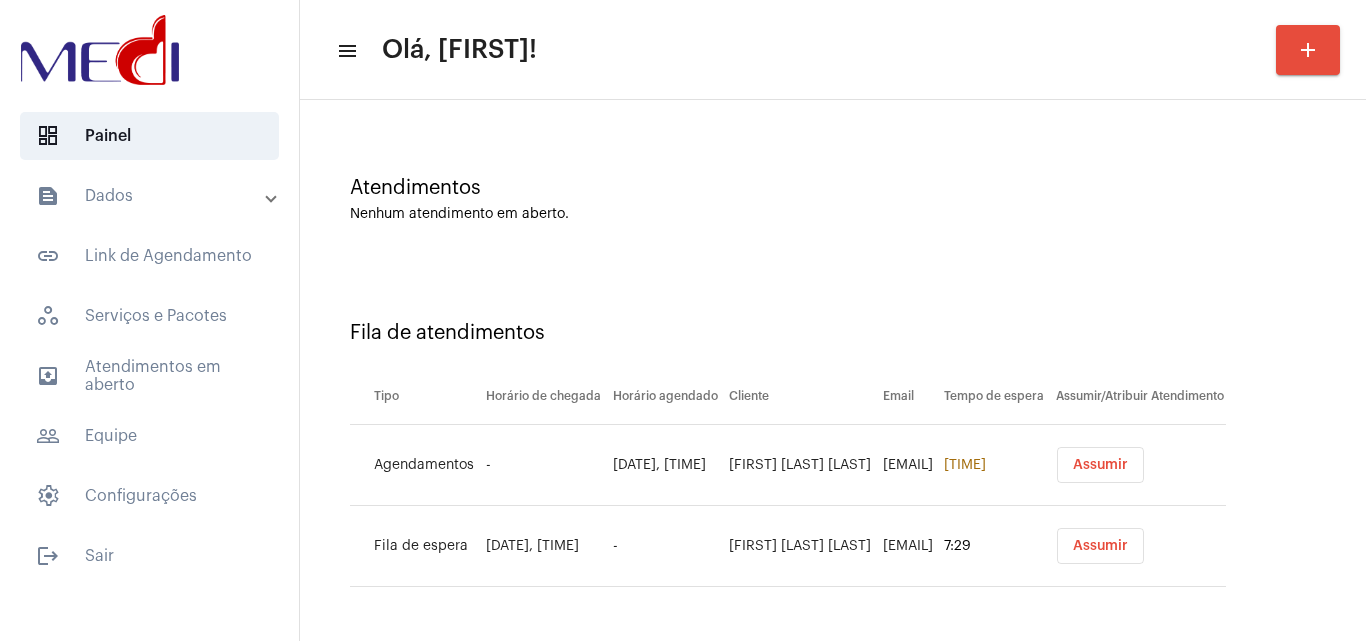 copy on "Glaucia Fonsechi Boldrin" 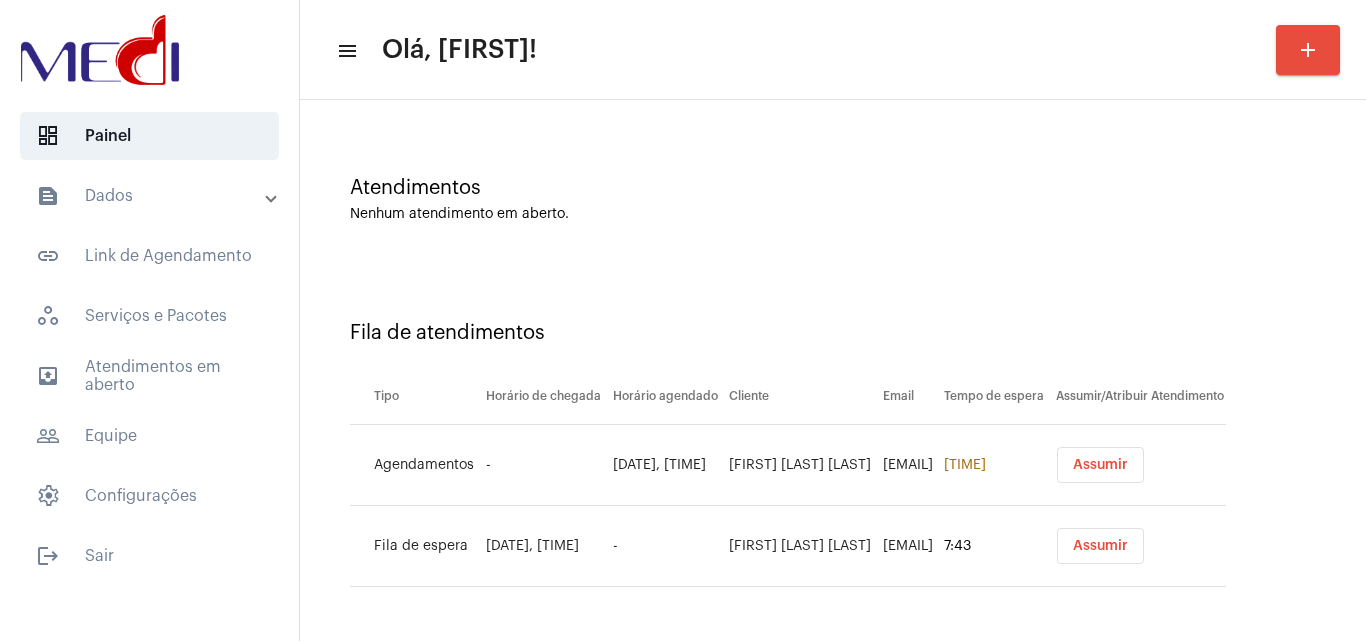 drag, startPoint x: 757, startPoint y: 557, endPoint x: 661, endPoint y: 535, distance: 98.48858 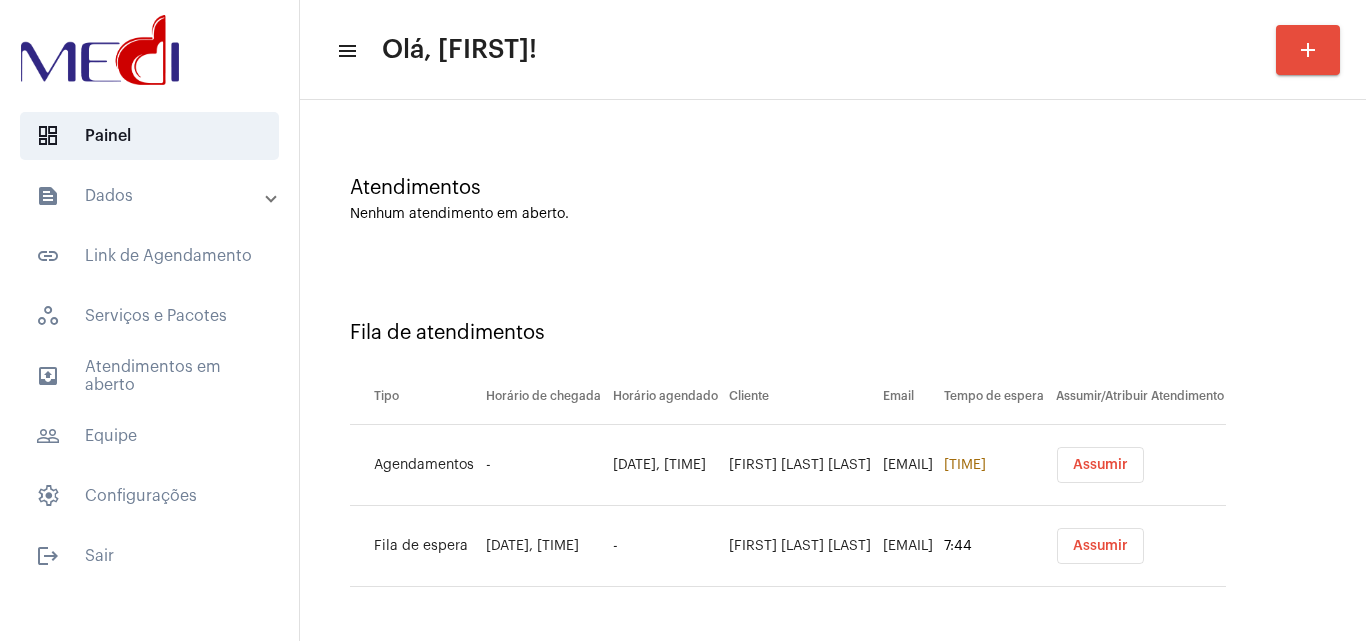 copy on "Bruna Fernanda Zani Albertini" 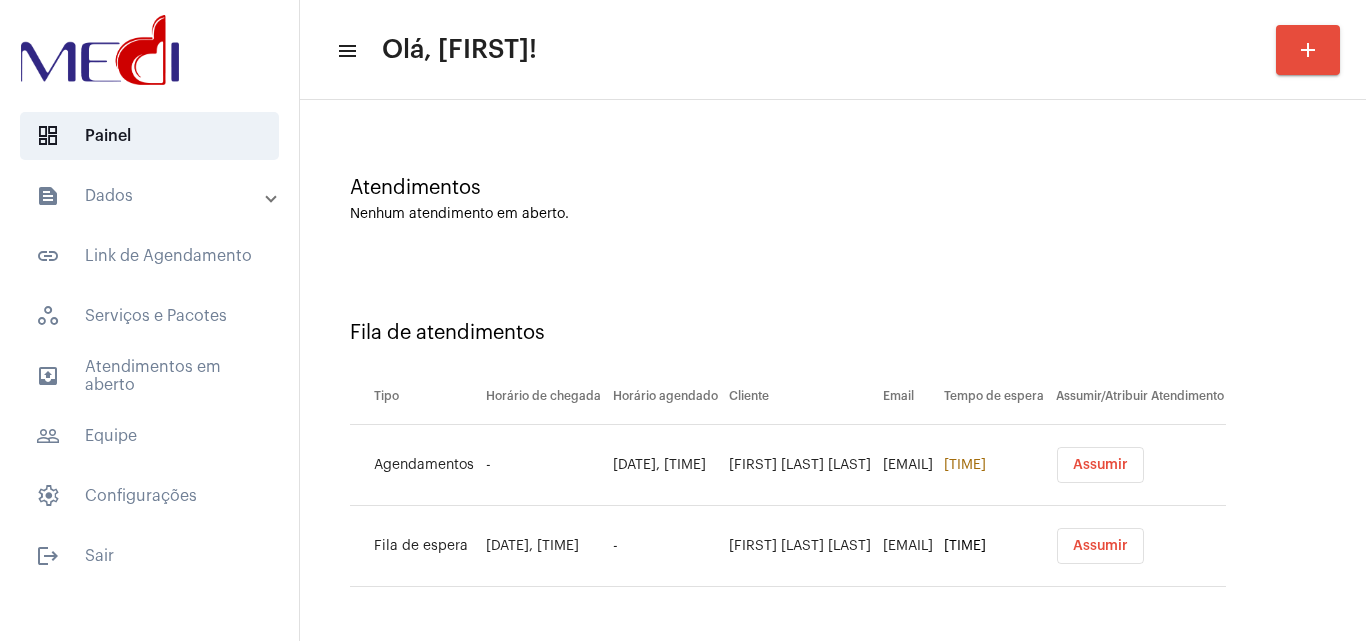 click on "Assumir" at bounding box center (1100, 465) 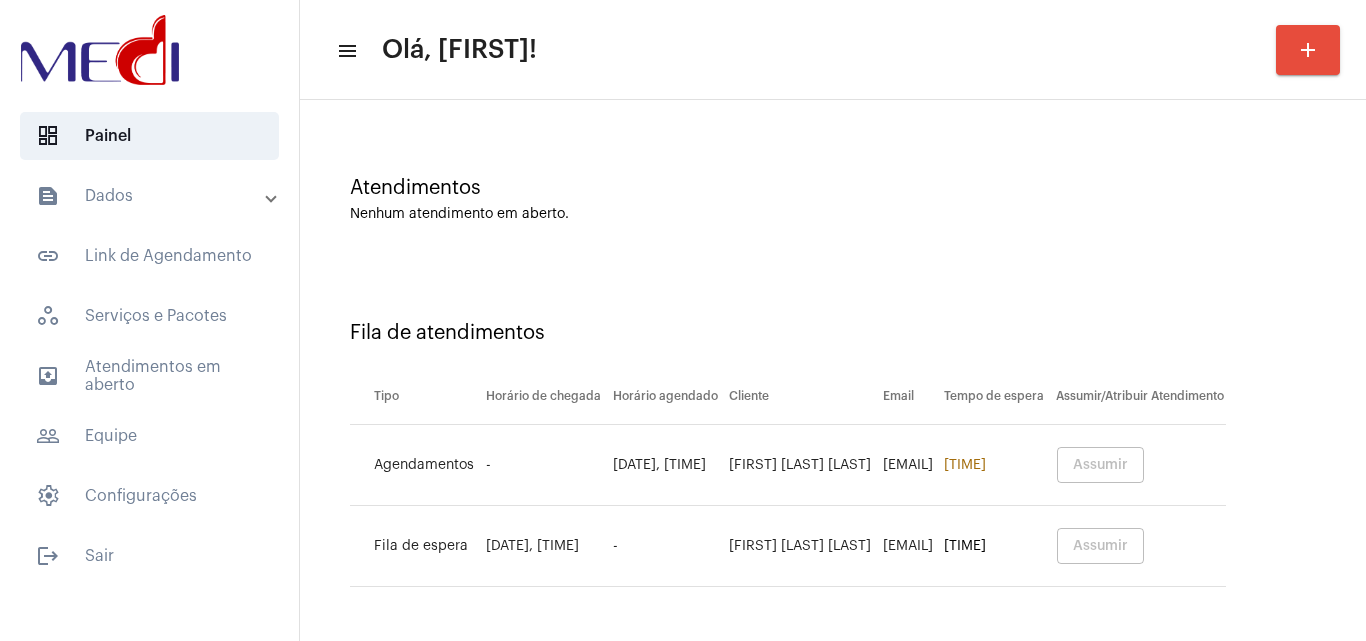 scroll, scrollTop: 0, scrollLeft: 0, axis: both 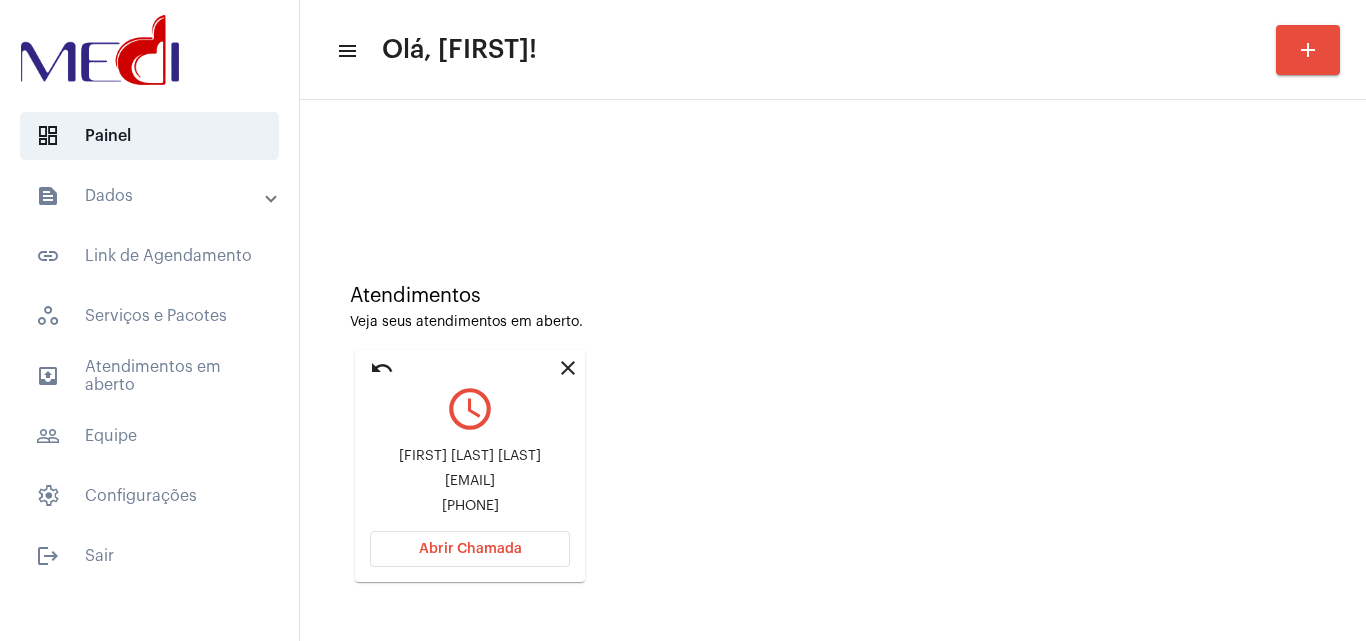 click on "Abrir Chamada" 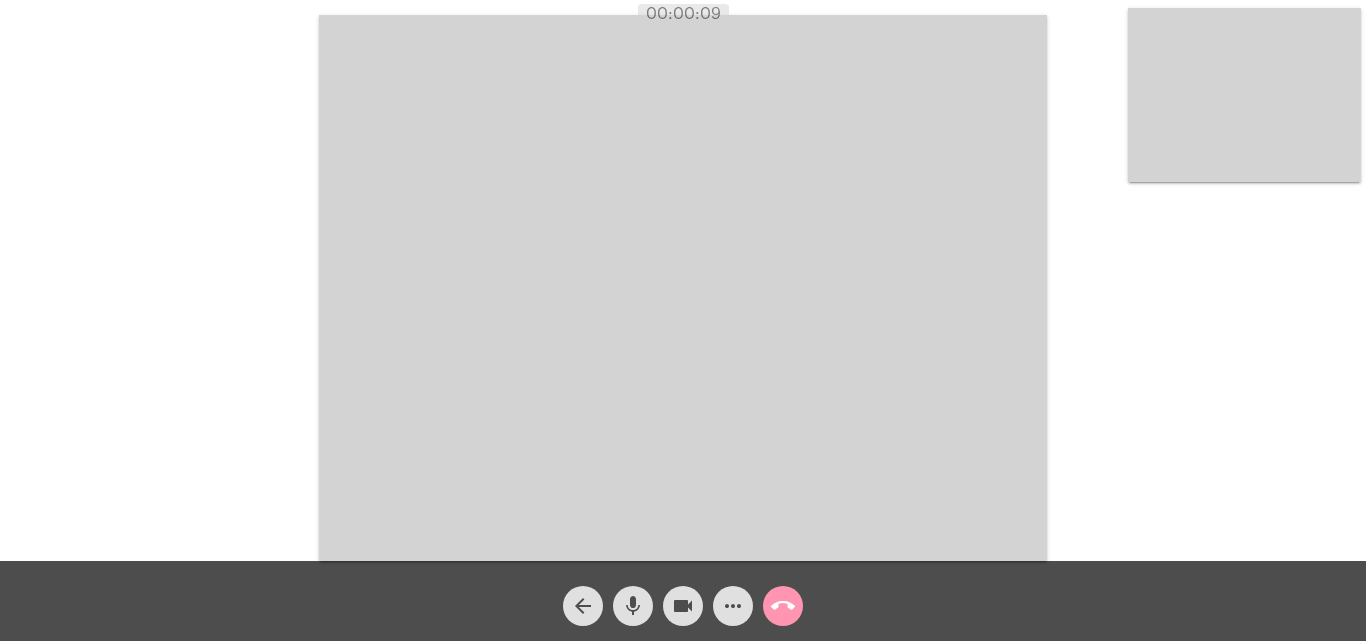 drag, startPoint x: 1255, startPoint y: 276, endPoint x: 1248, endPoint y: 292, distance: 17.464249 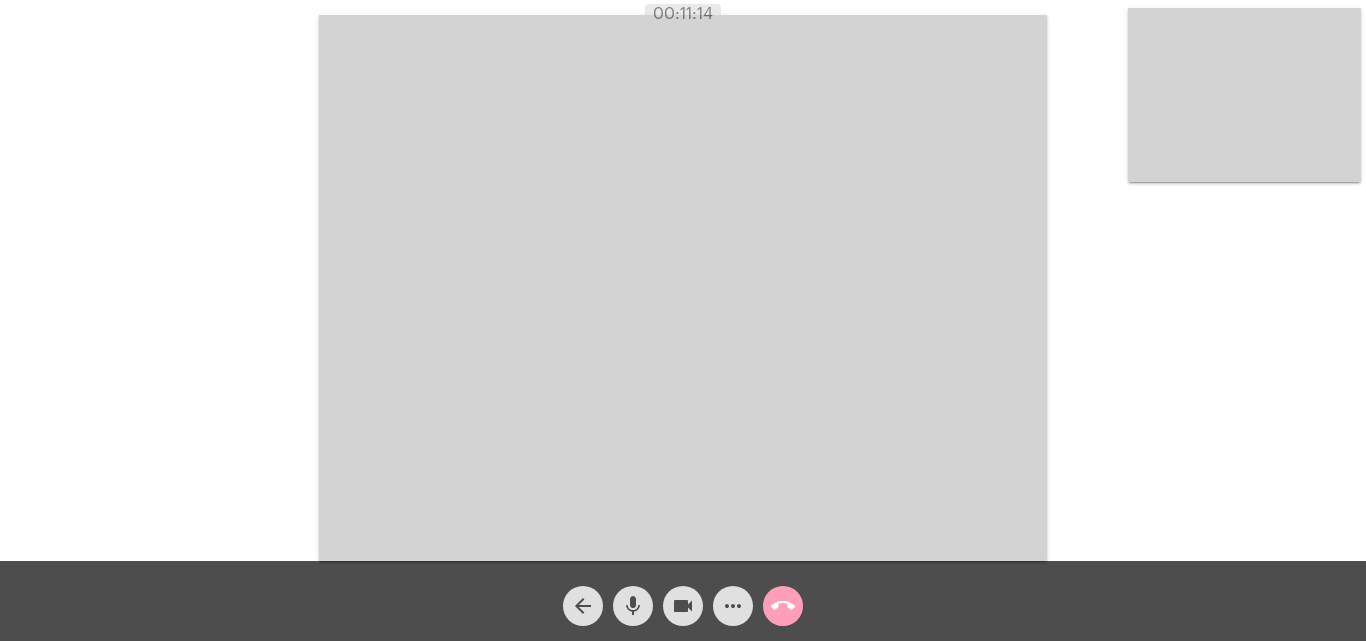 click on "call_end" 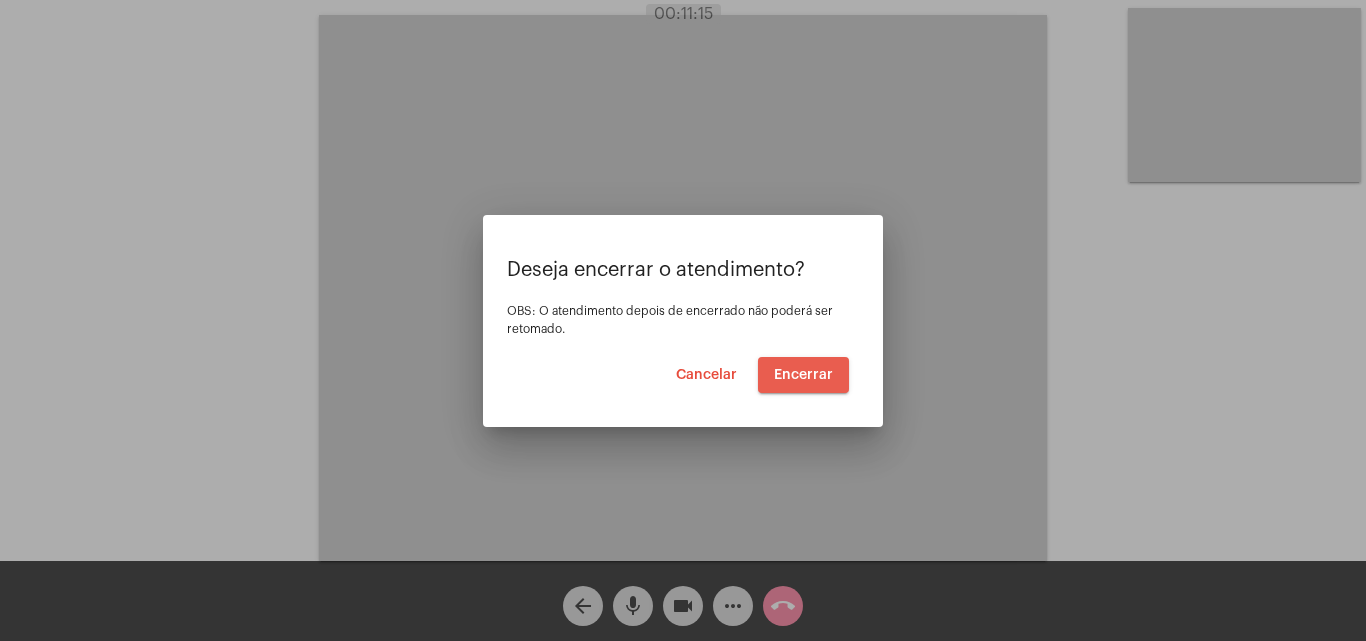 click on "Encerrar" at bounding box center (803, 375) 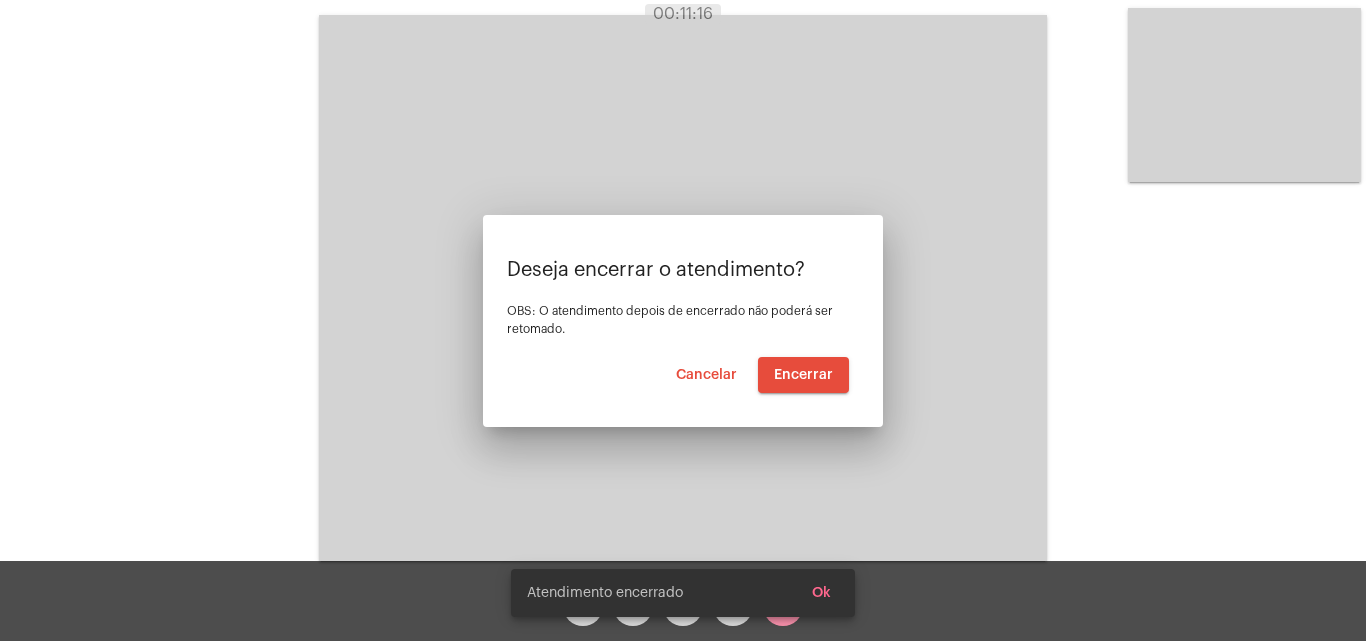 click at bounding box center (683, 288) 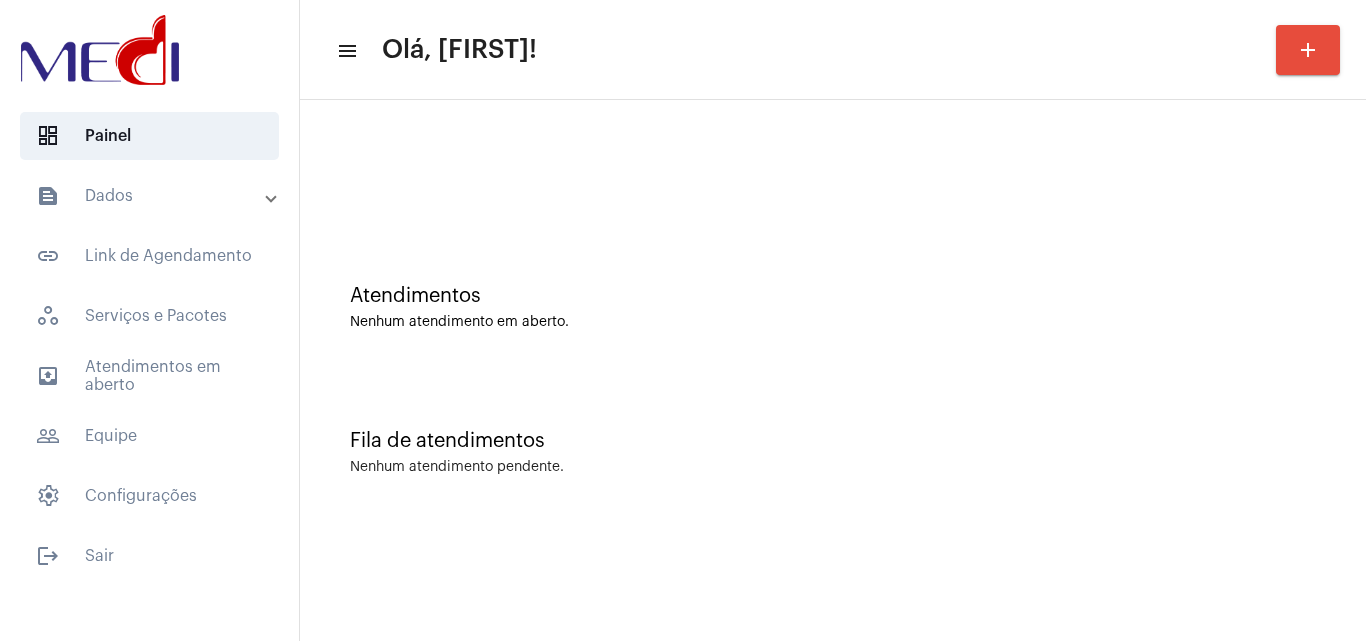 scroll, scrollTop: 0, scrollLeft: 0, axis: both 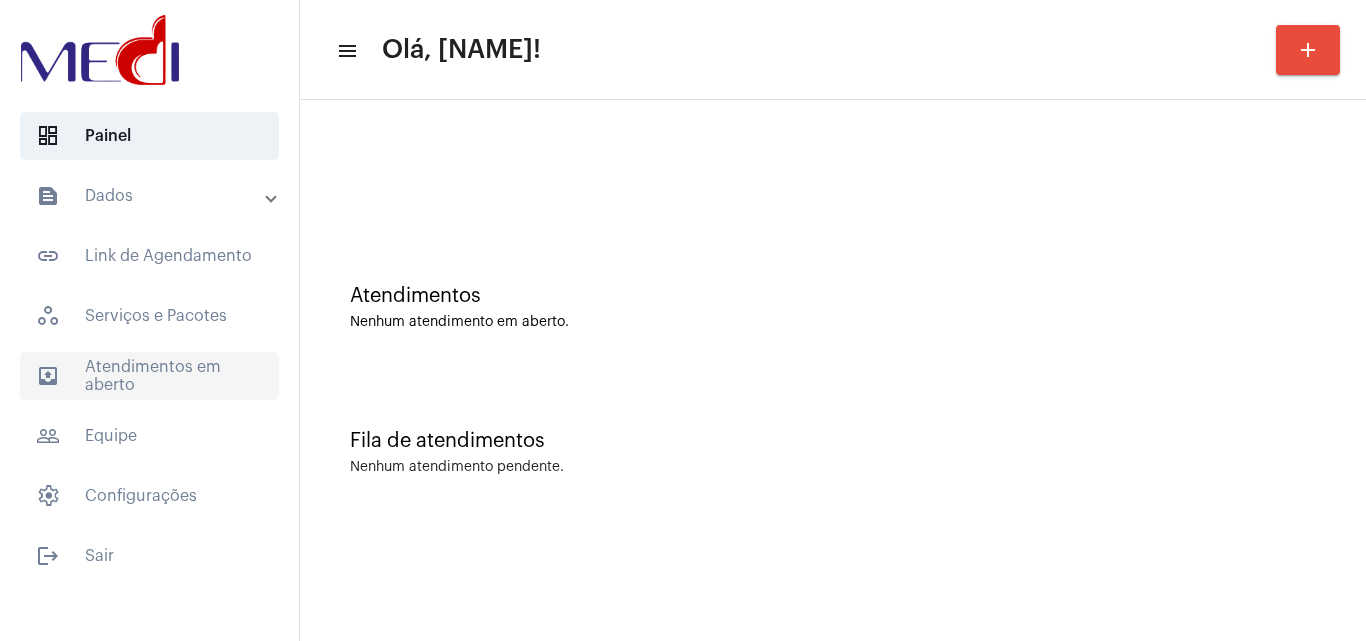 click on "outbox_outline  Atendimentos em aberto" 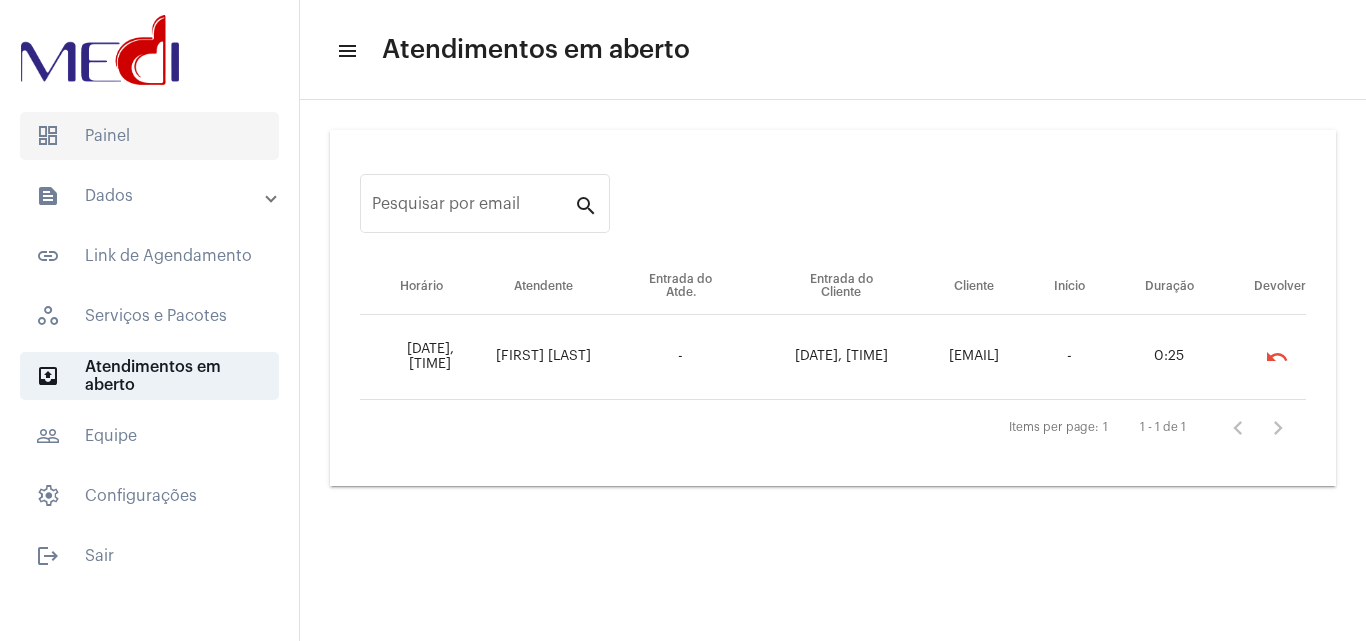 click on "dashboard   Painel" 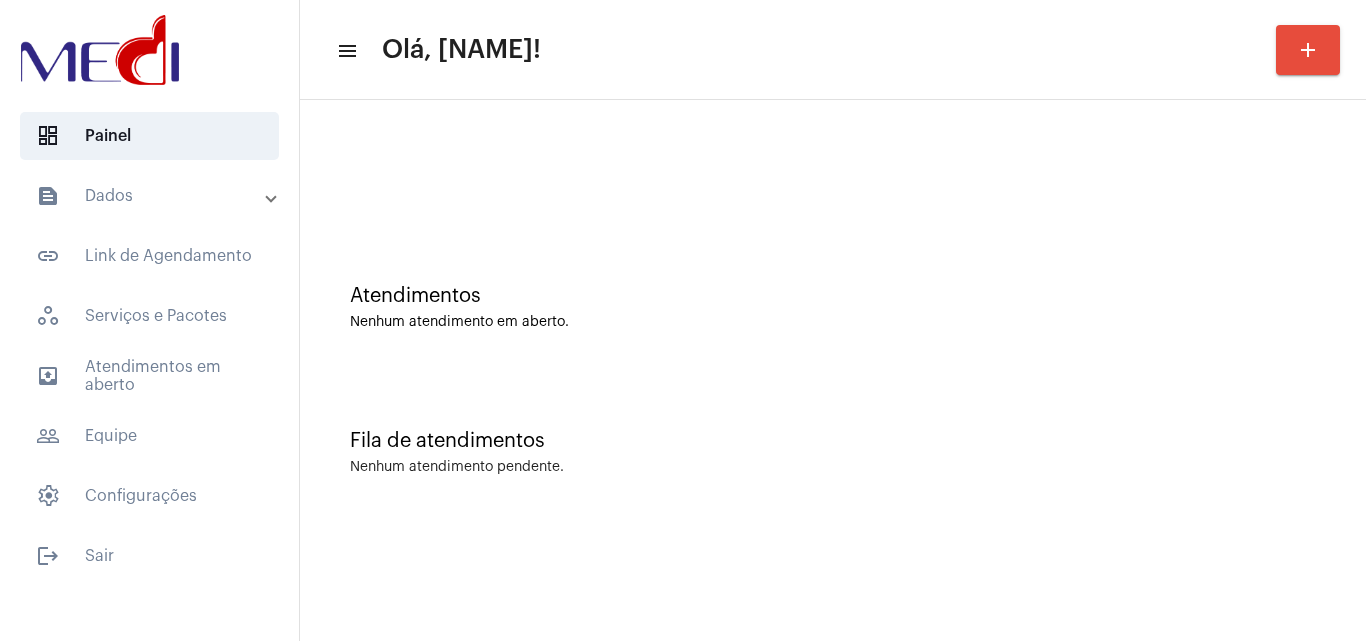 click on "text_snippet_outlined  Dados" at bounding box center [151, 196] 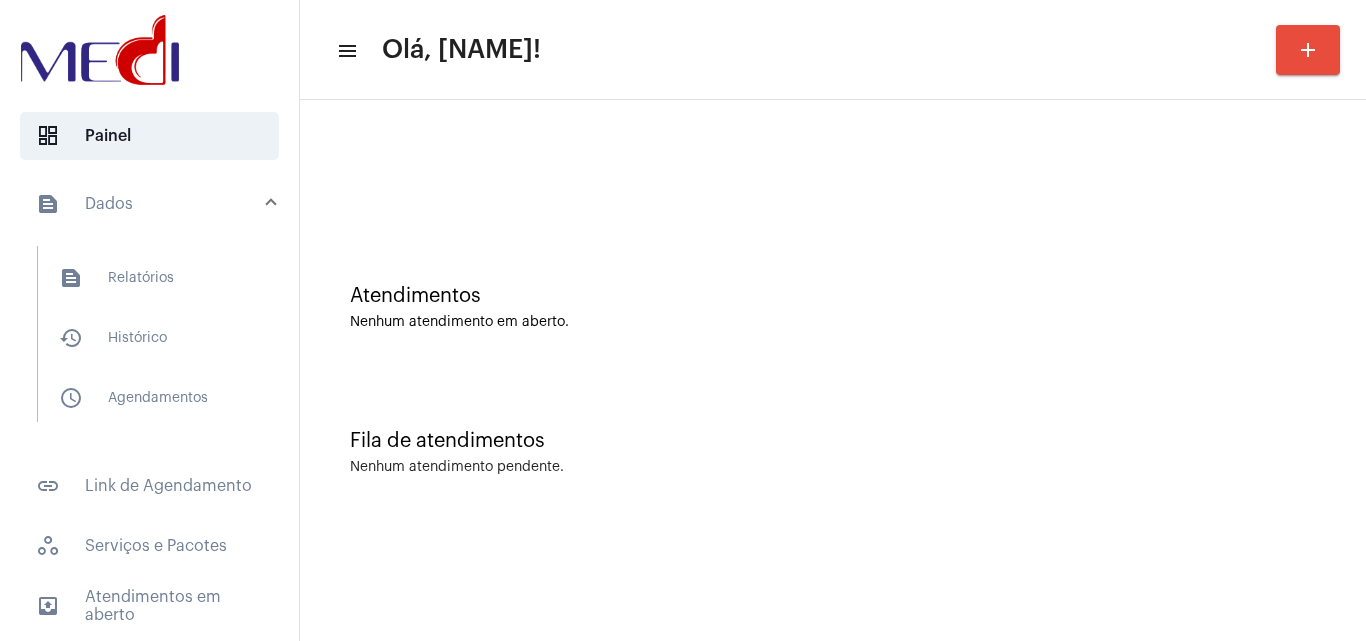 click on "text_snippet_outlined  Dados" at bounding box center [151, 204] 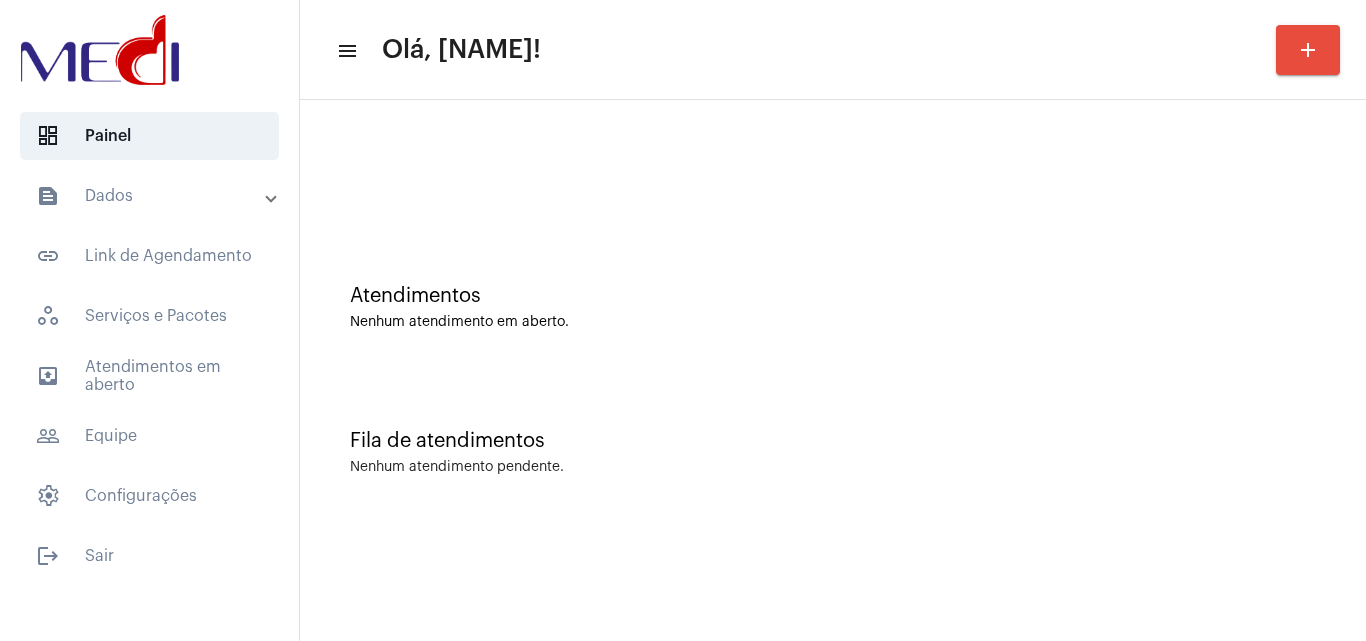 scroll, scrollTop: 0, scrollLeft: 0, axis: both 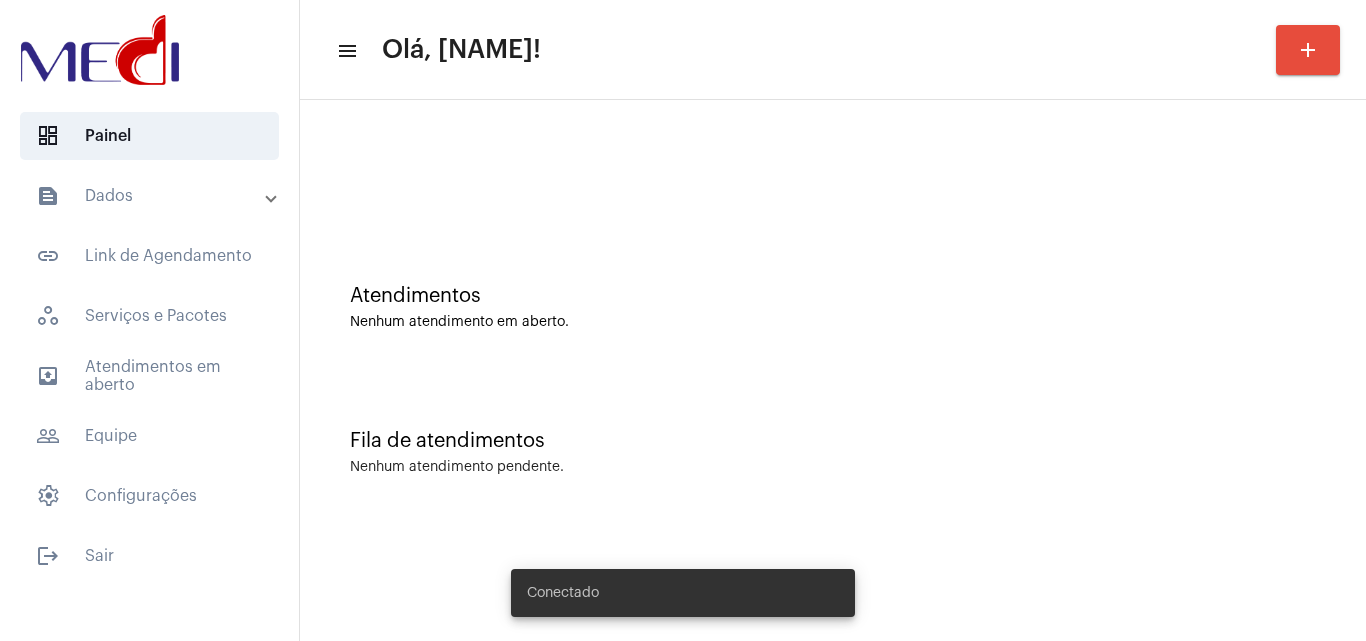 drag, startPoint x: 673, startPoint y: 152, endPoint x: 658, endPoint y: 160, distance: 17 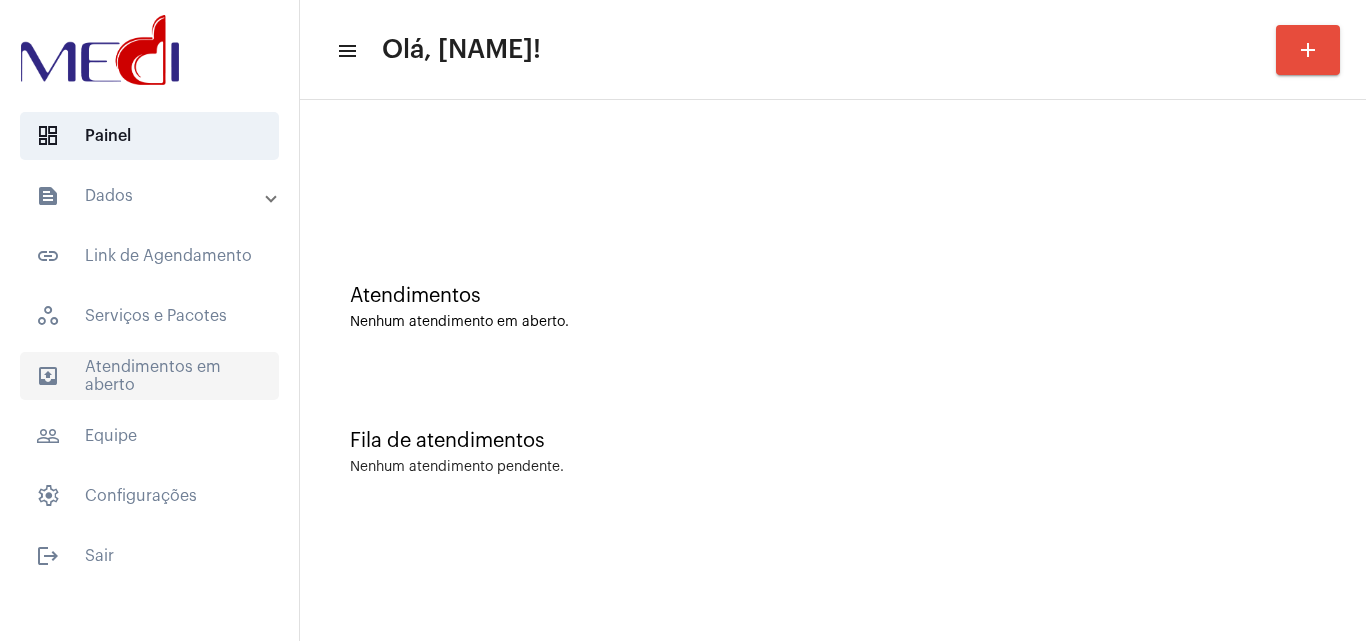 click on "outbox_outline  Atendimentos em aberto" 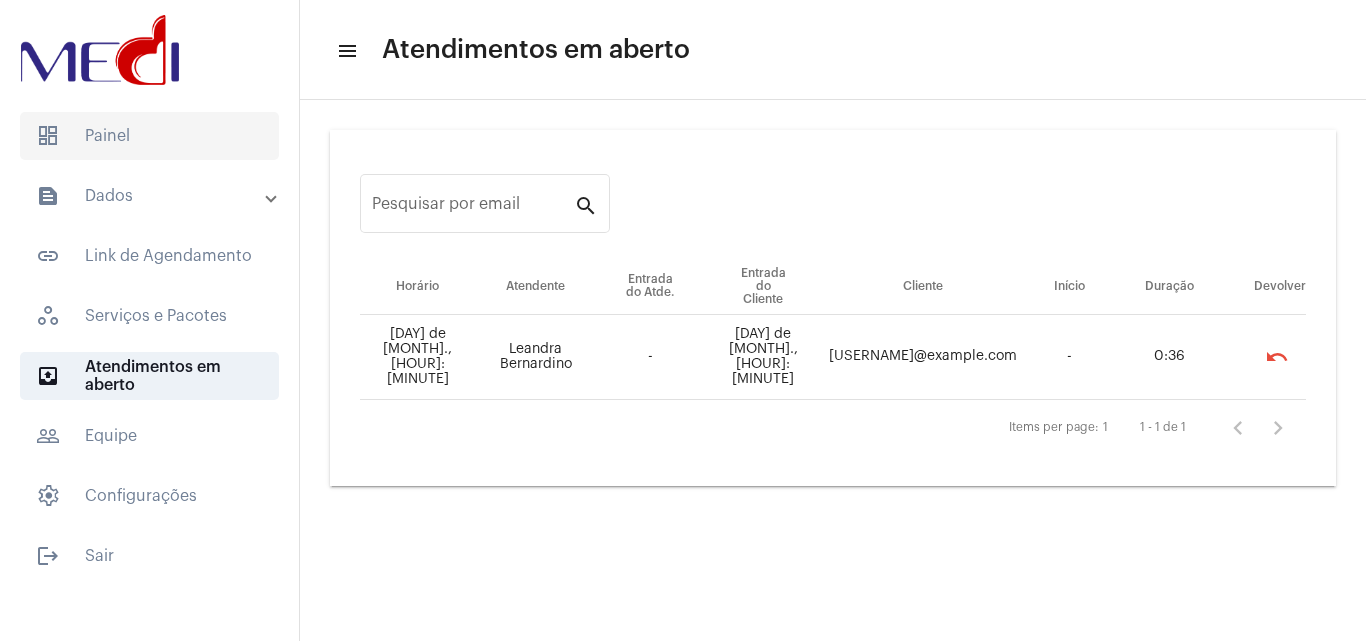 click on "dashboard   Painel" 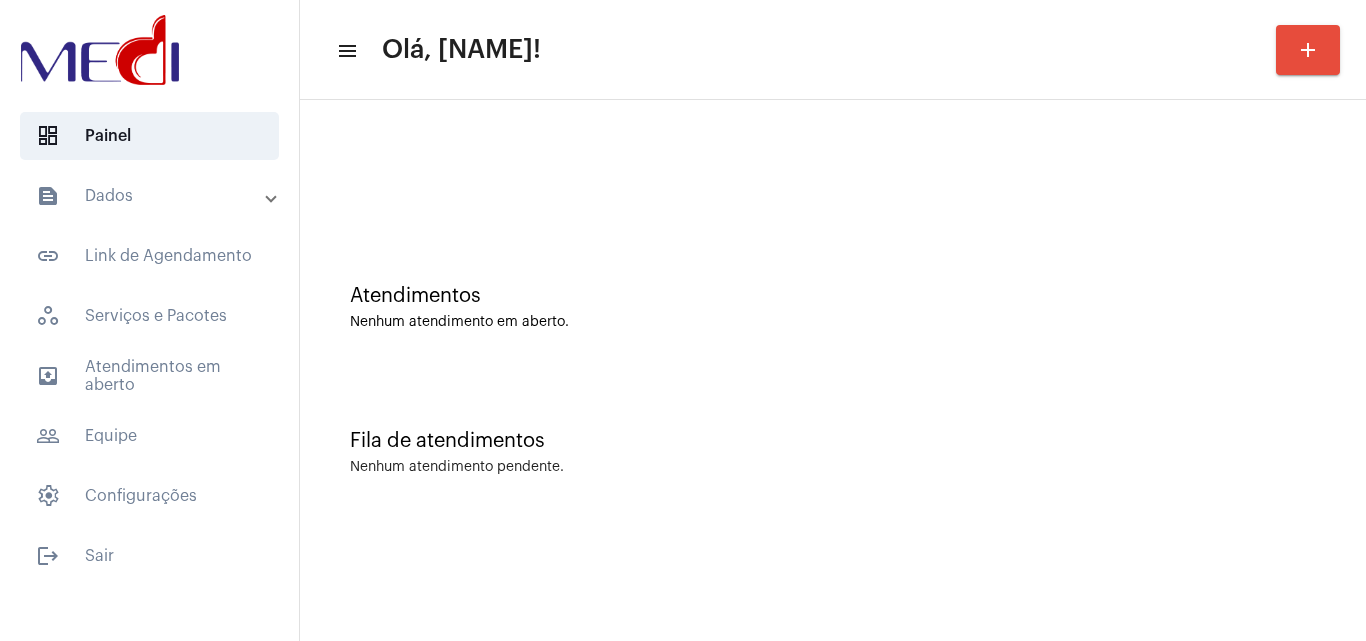 click on "menu Olá, [NAME]! add Atendimentos Nenhum atendimento em aberto. Fila de atendimentos Nenhum atendimento pendente." 